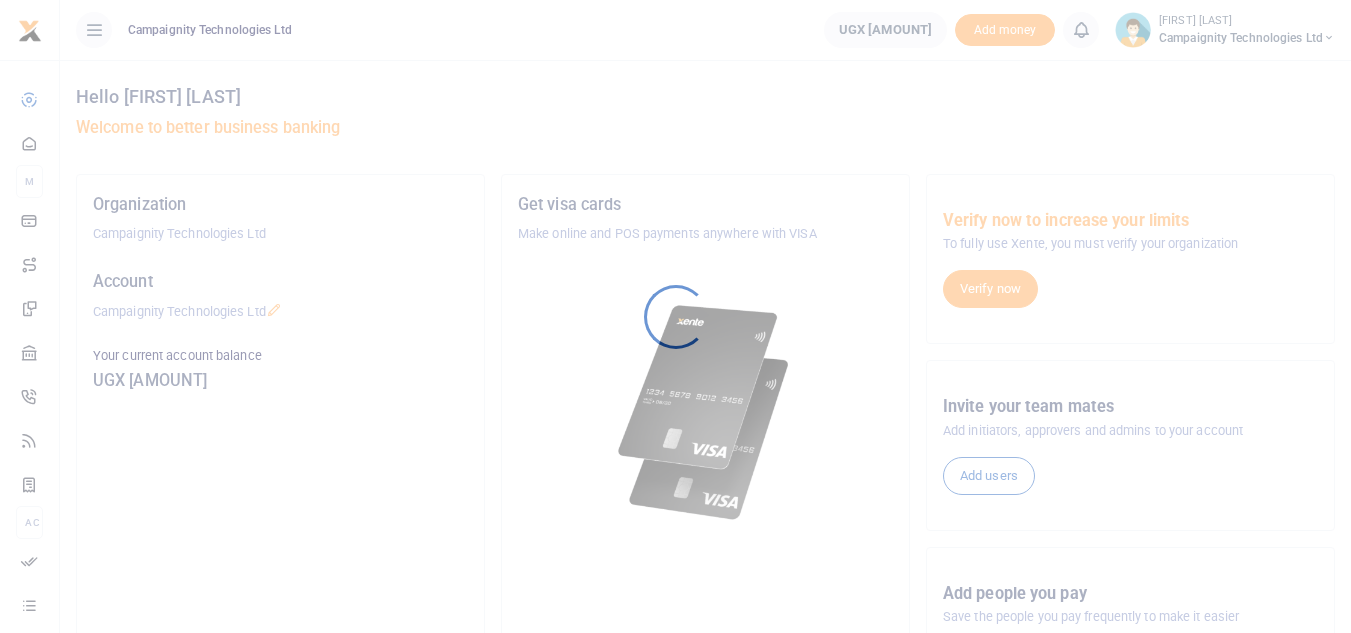 scroll, scrollTop: 0, scrollLeft: 0, axis: both 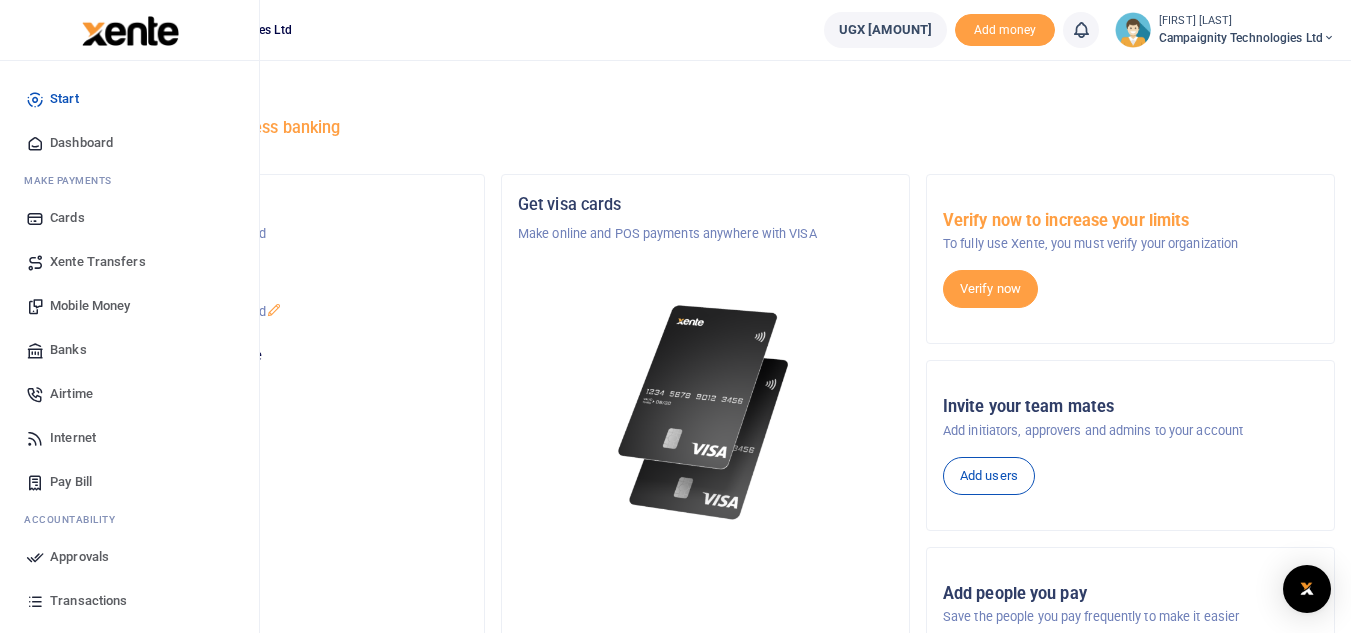 click on "Mobile Money" at bounding box center (90, 306) 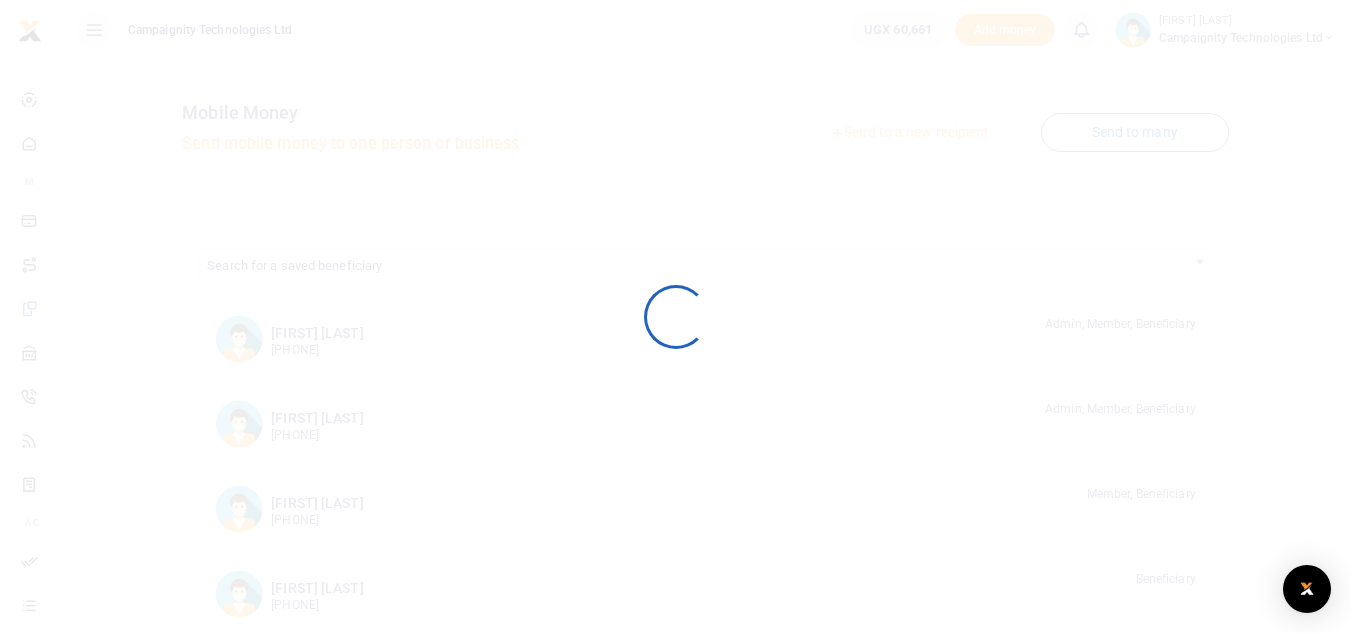 scroll, scrollTop: 0, scrollLeft: 0, axis: both 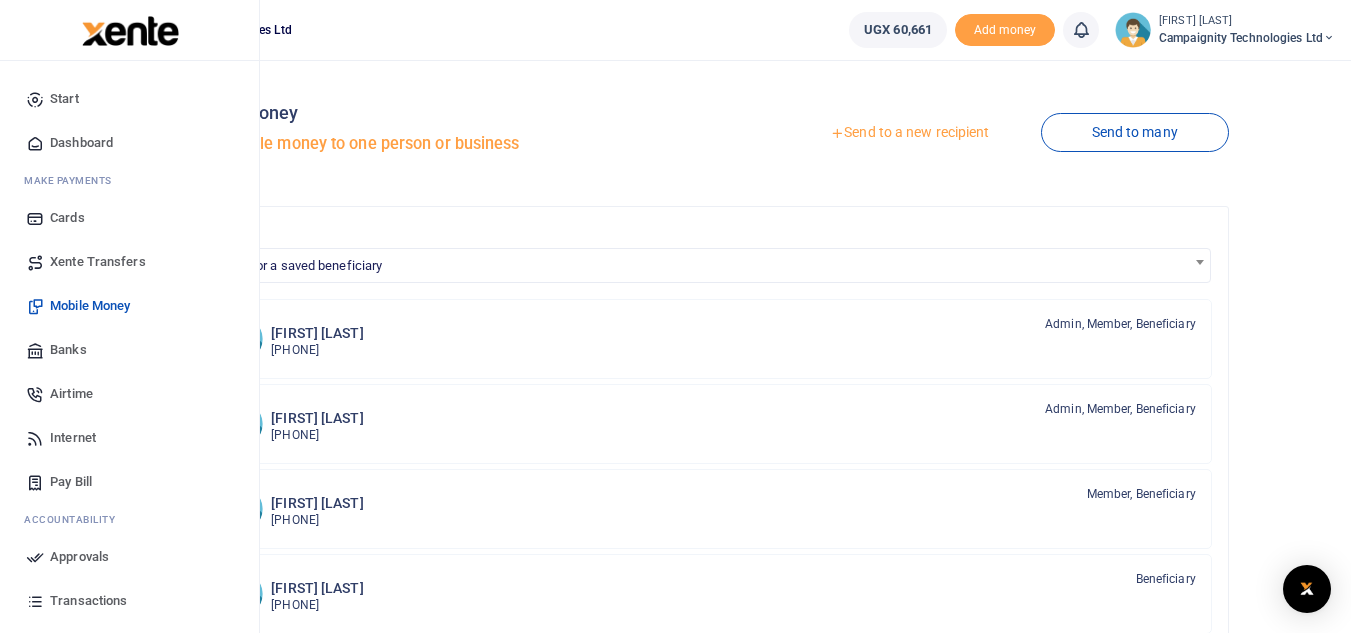 click on "Transactions" at bounding box center [88, 601] 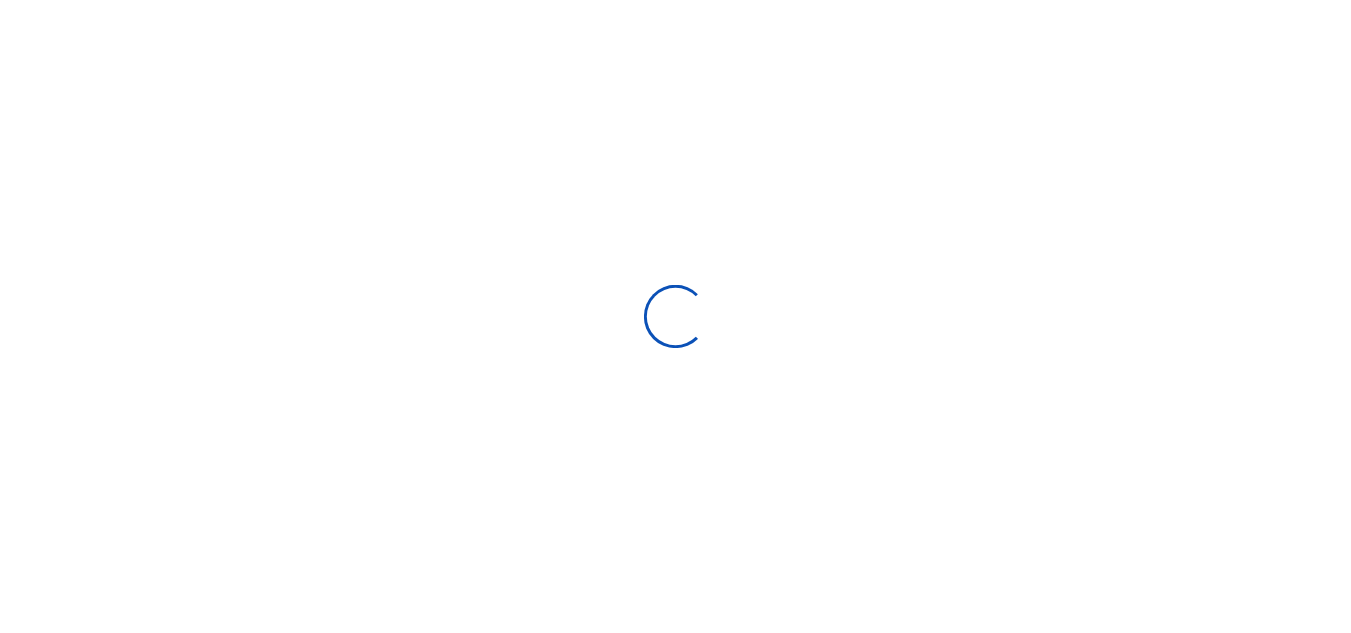 scroll, scrollTop: 0, scrollLeft: 0, axis: both 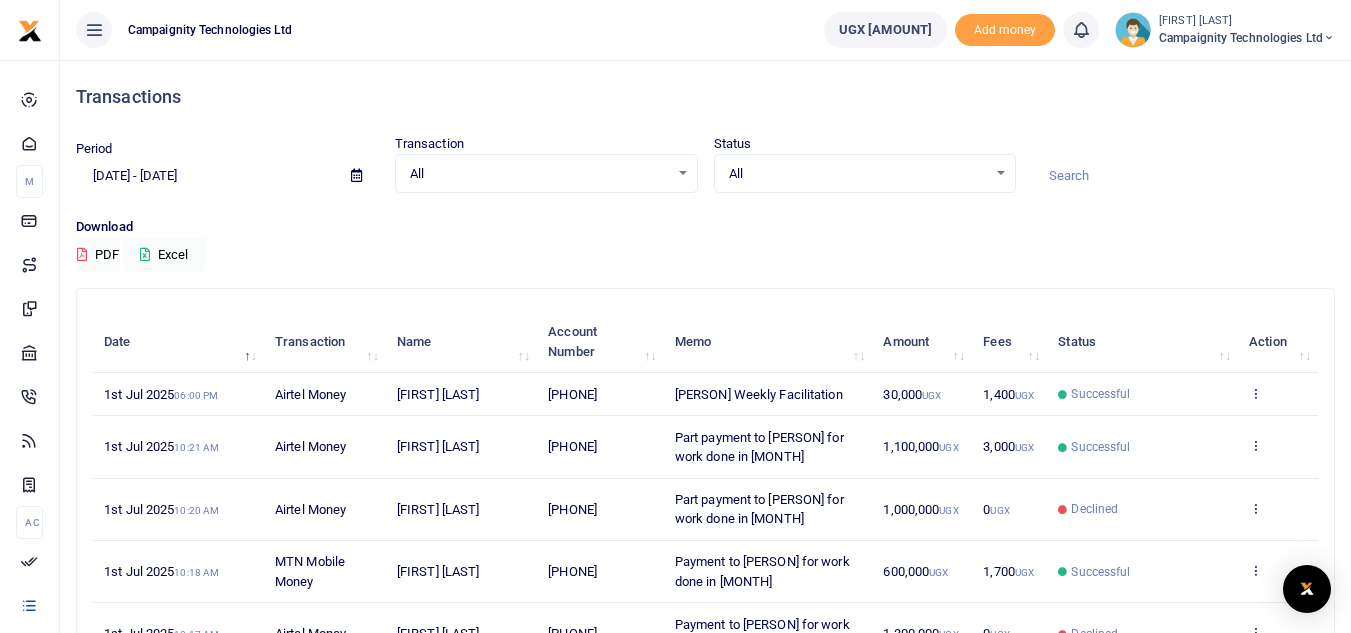 drag, startPoint x: 573, startPoint y: 393, endPoint x: 654, endPoint y: 395, distance: 81.02469 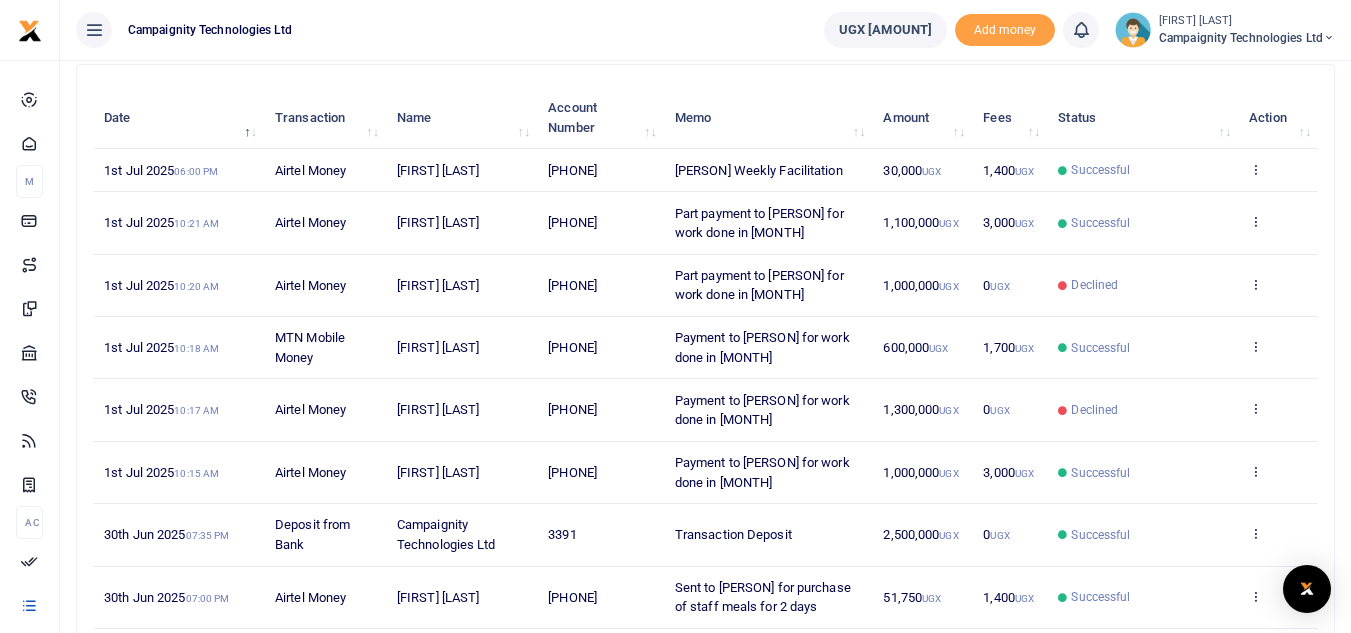 scroll, scrollTop: 0, scrollLeft: 0, axis: both 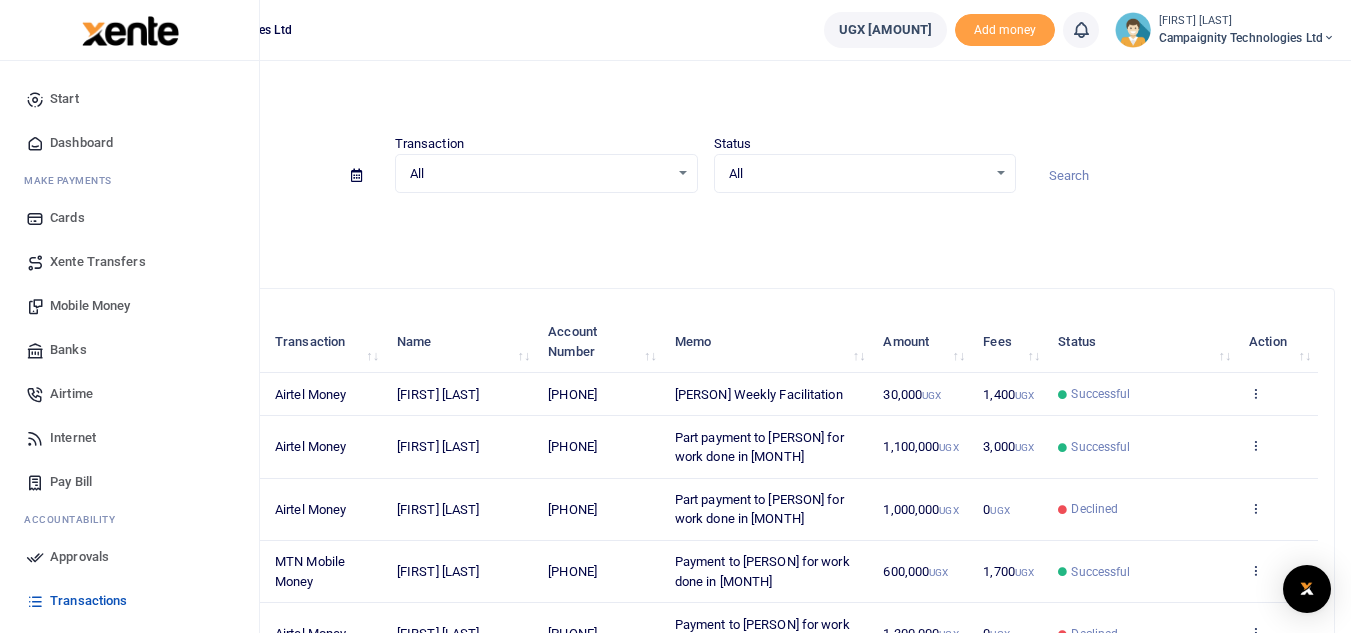 click on "Mobile Money" at bounding box center [129, 306] 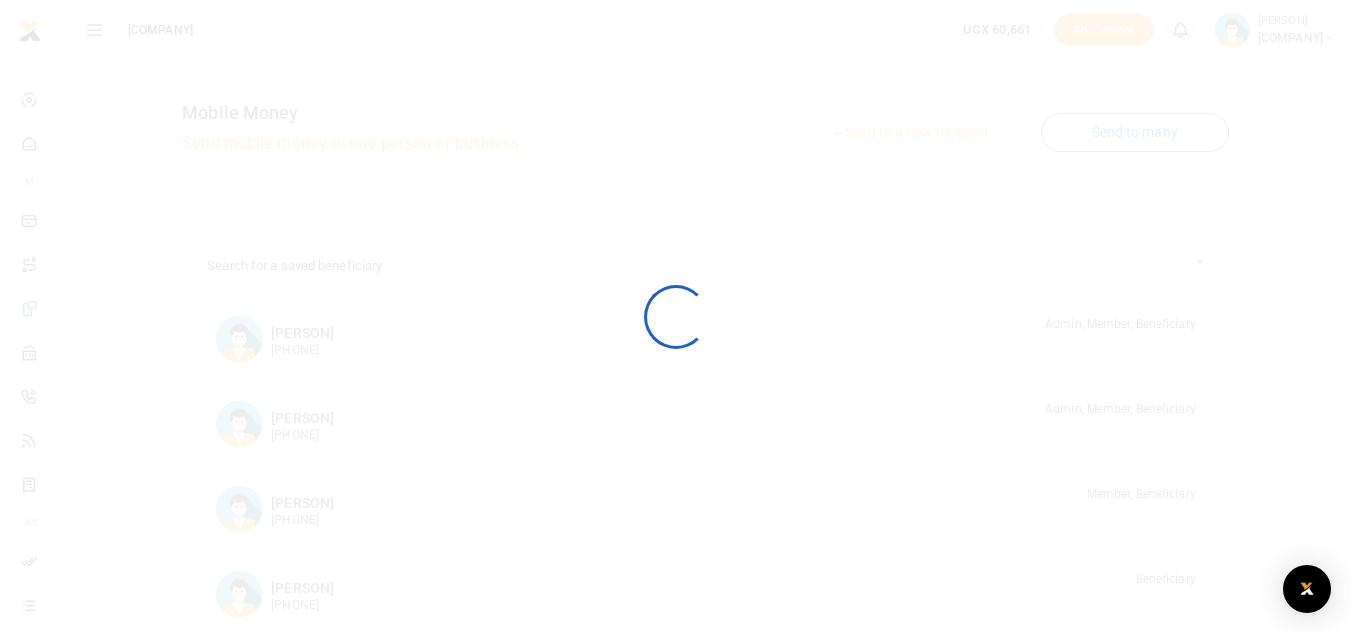 scroll, scrollTop: 0, scrollLeft: 0, axis: both 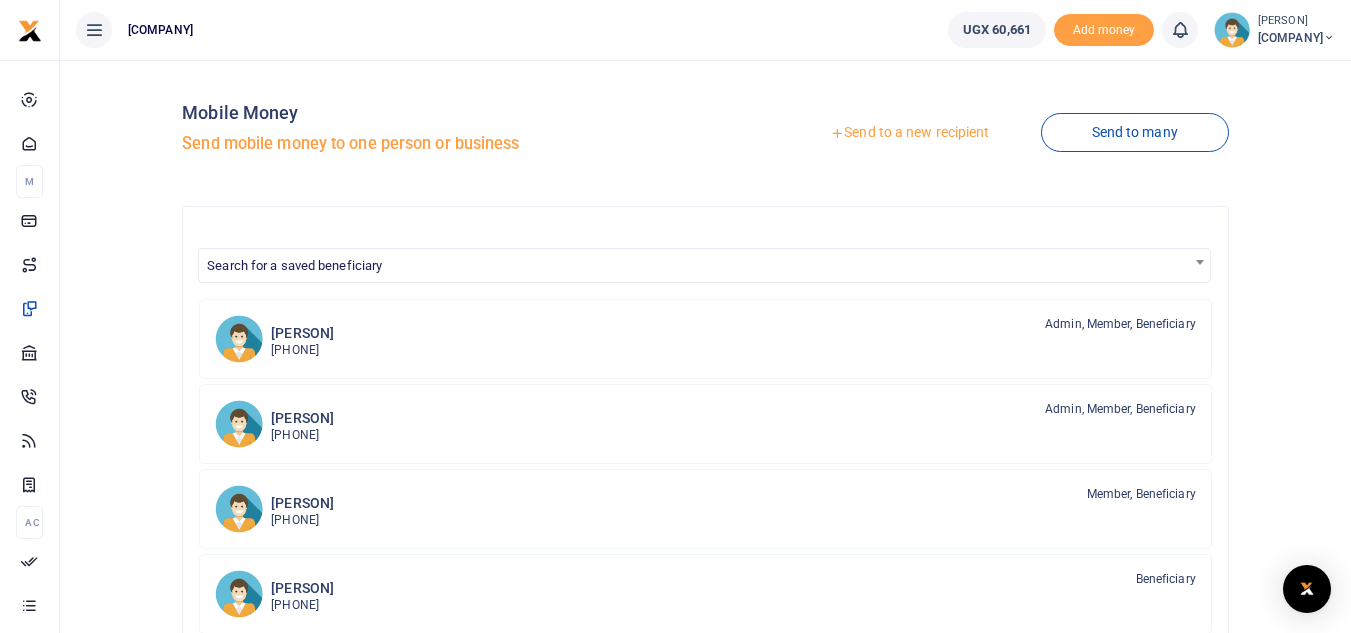 click at bounding box center [675, 316] 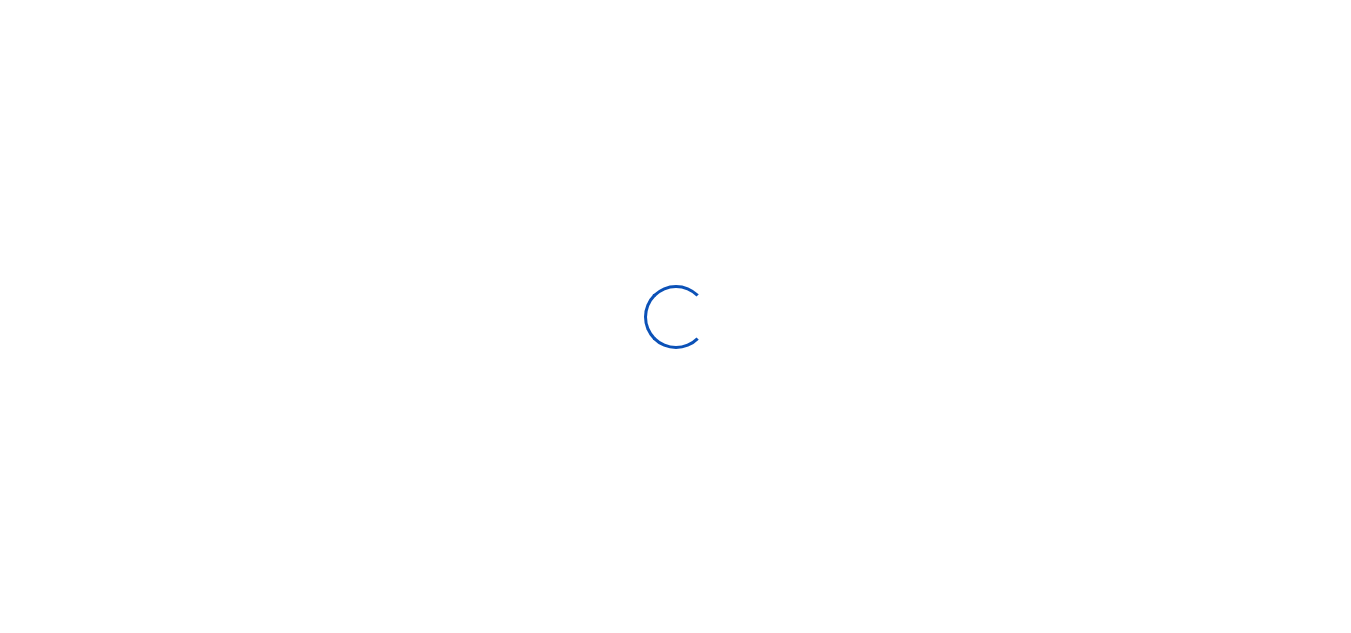 scroll, scrollTop: 0, scrollLeft: 0, axis: both 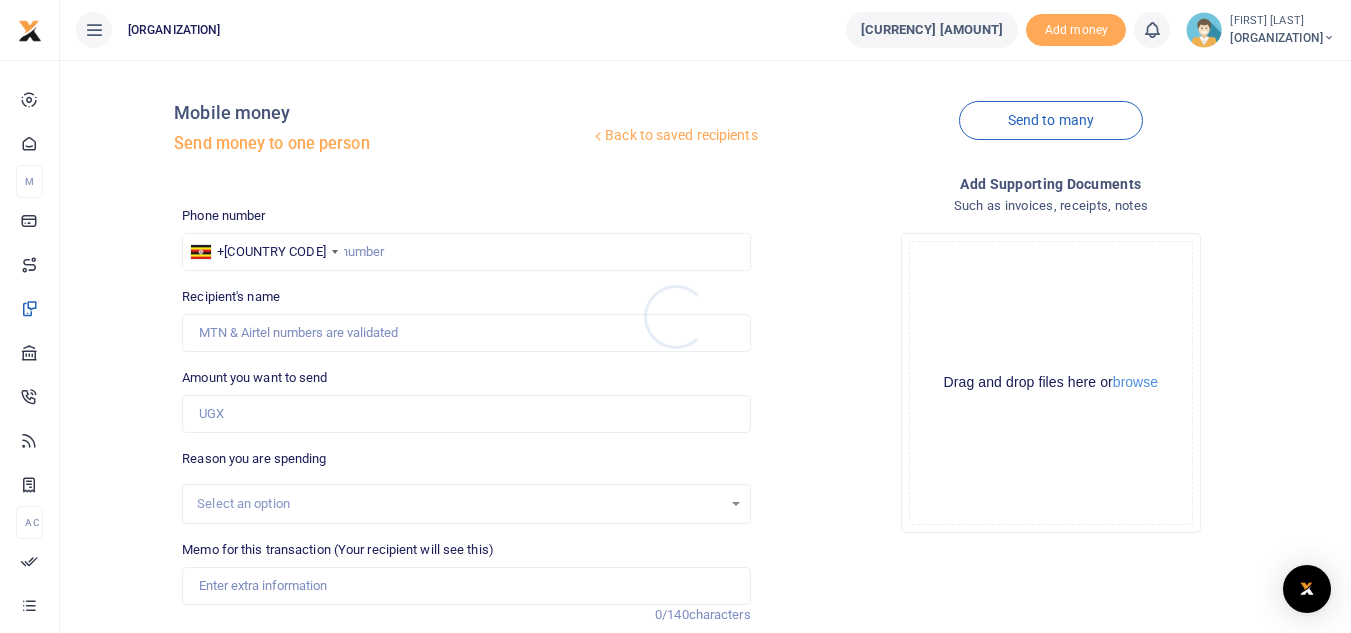 click at bounding box center [675, 316] 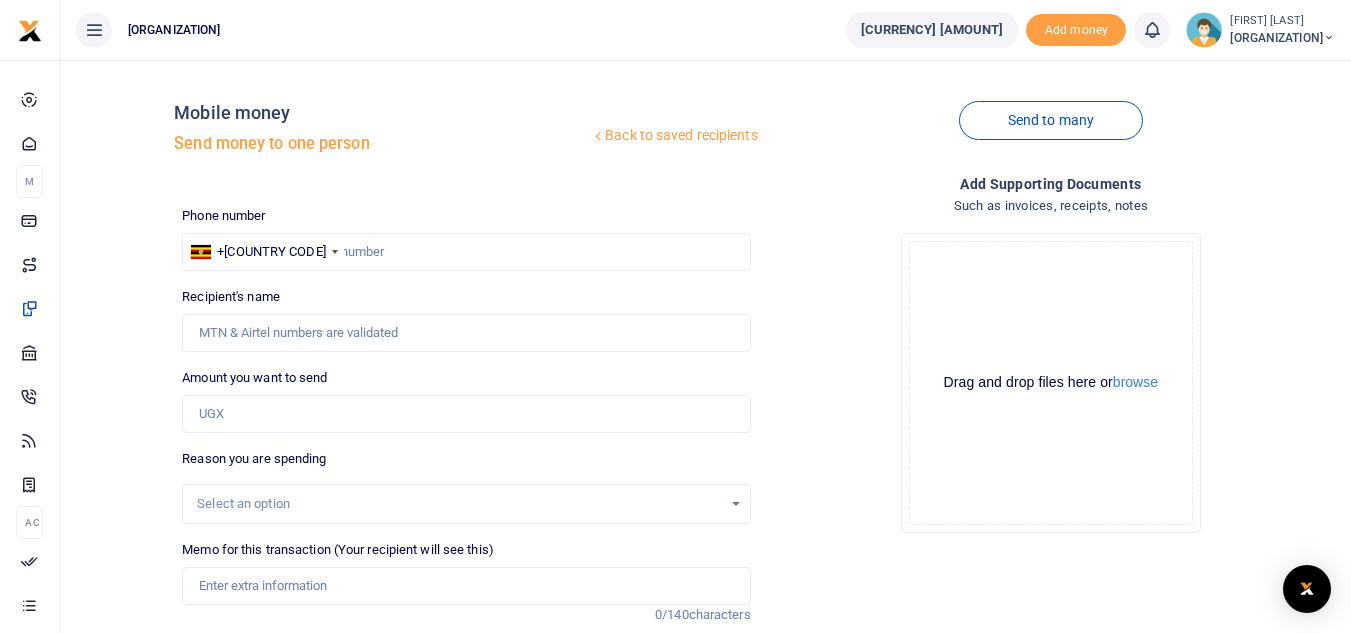 click at bounding box center [675, 316] 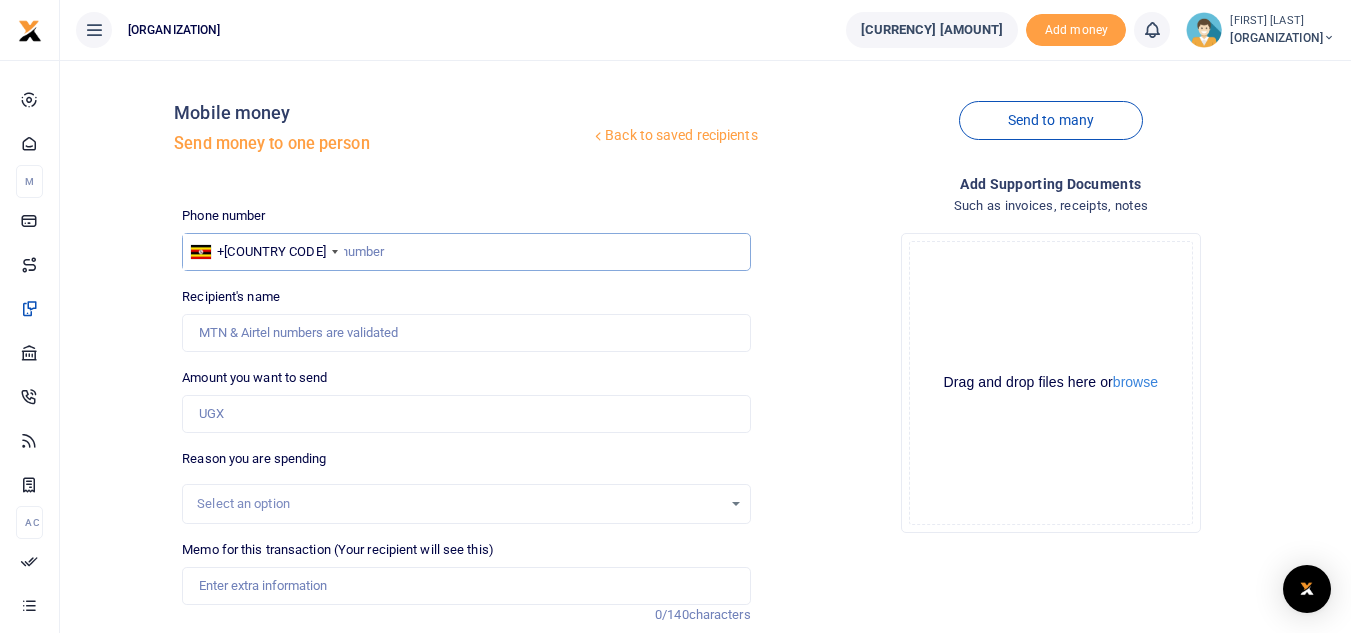 click at bounding box center [466, 252] 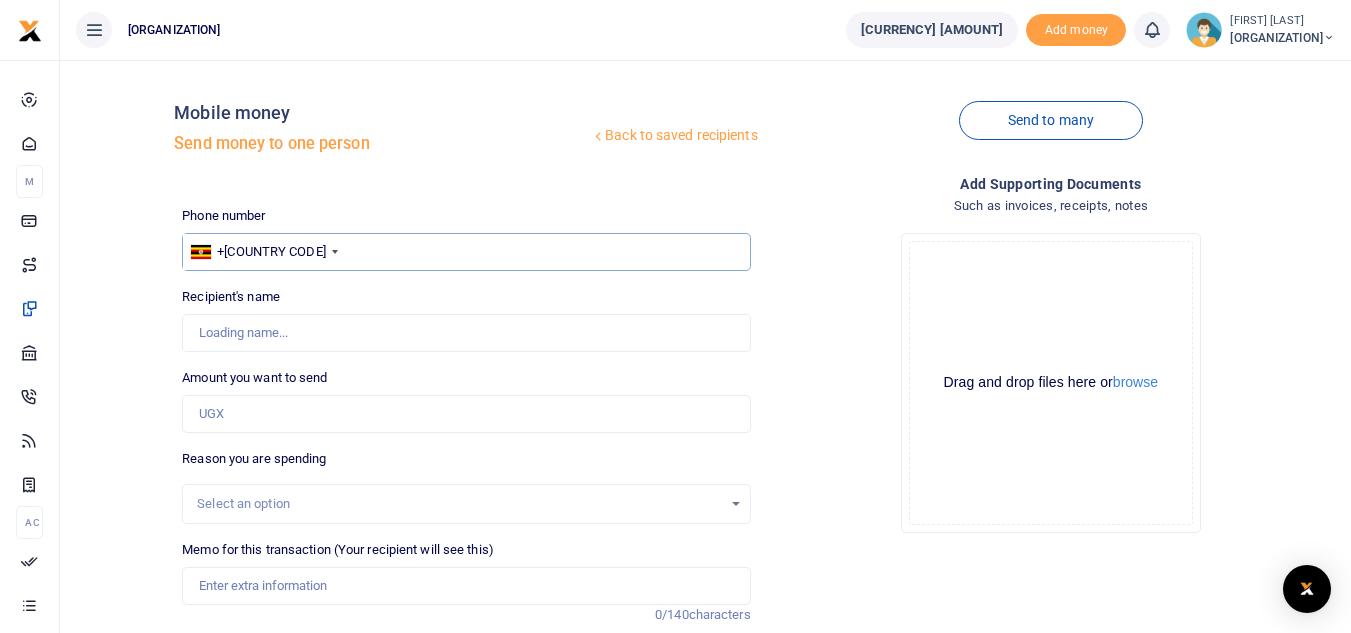 type on "756185378" 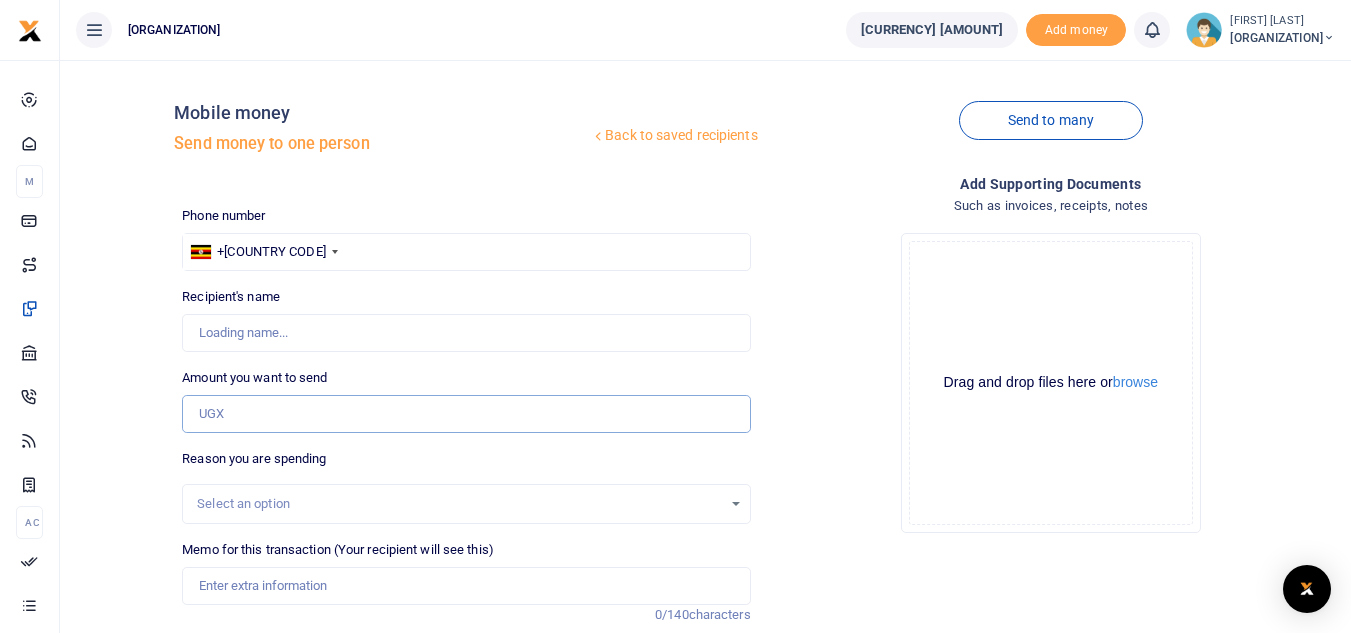 click on "Amount you want to send" at bounding box center (466, 414) 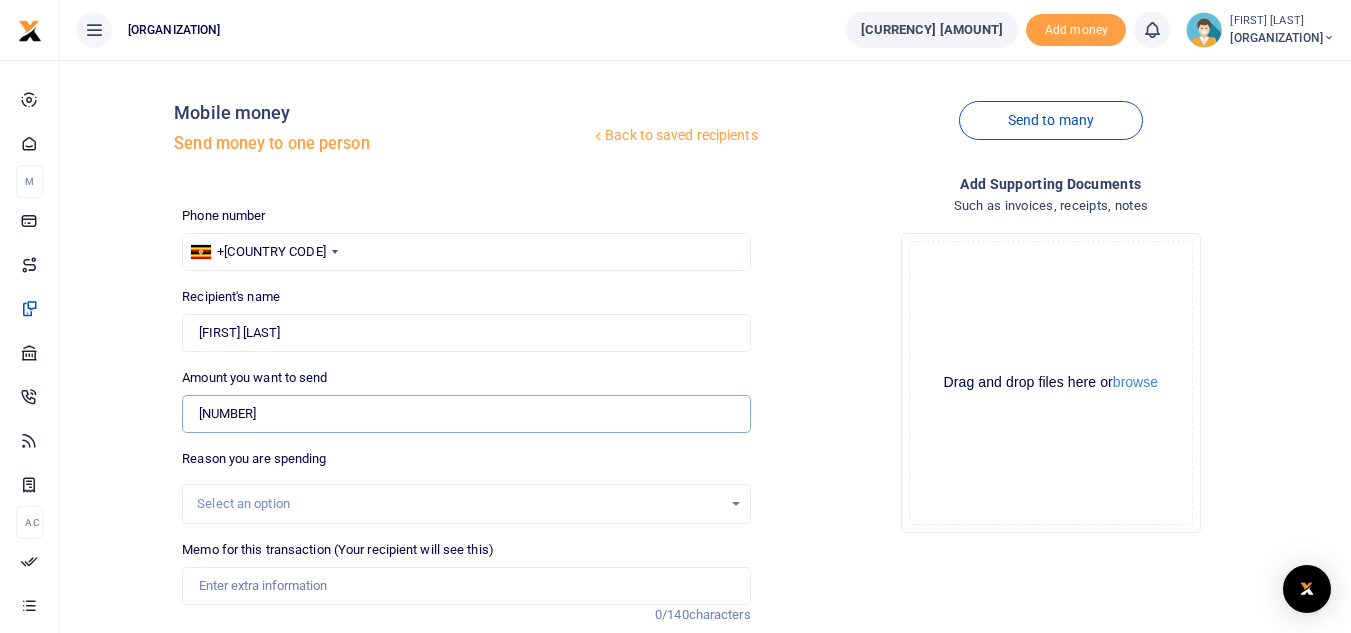 scroll, scrollTop: 233, scrollLeft: 0, axis: vertical 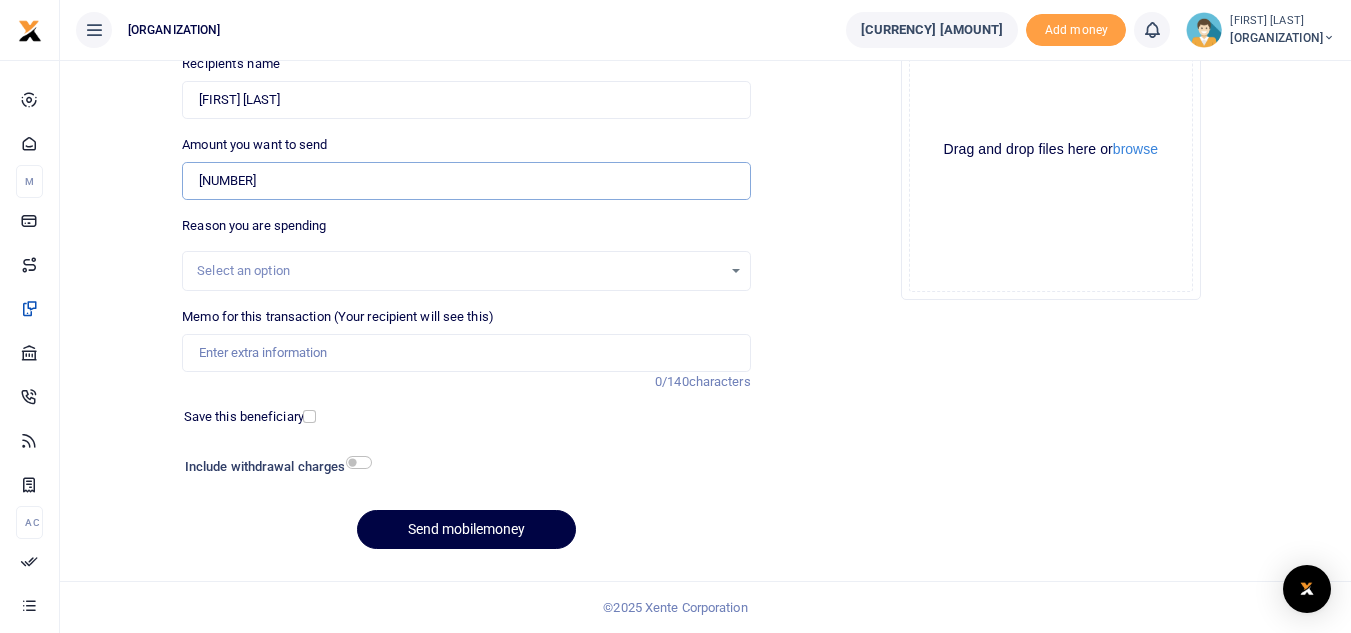 type on "9,000" 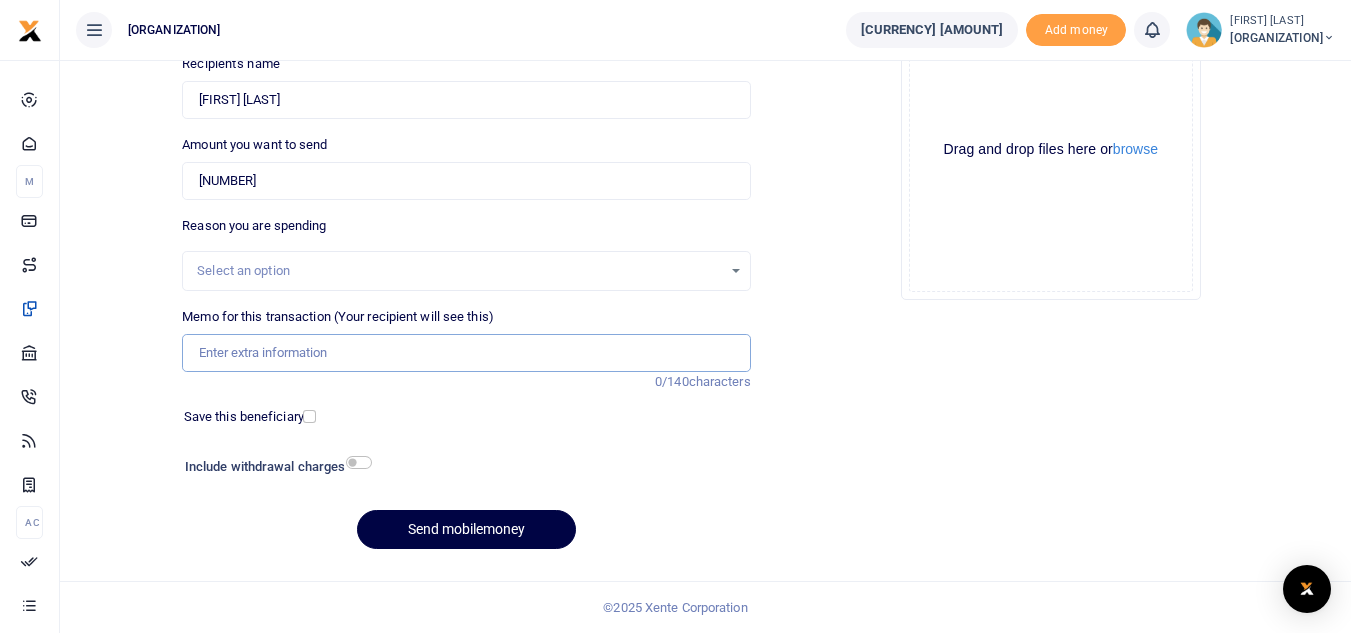 click on "Memo for this transaction (Your recipient will see this)" at bounding box center [466, 353] 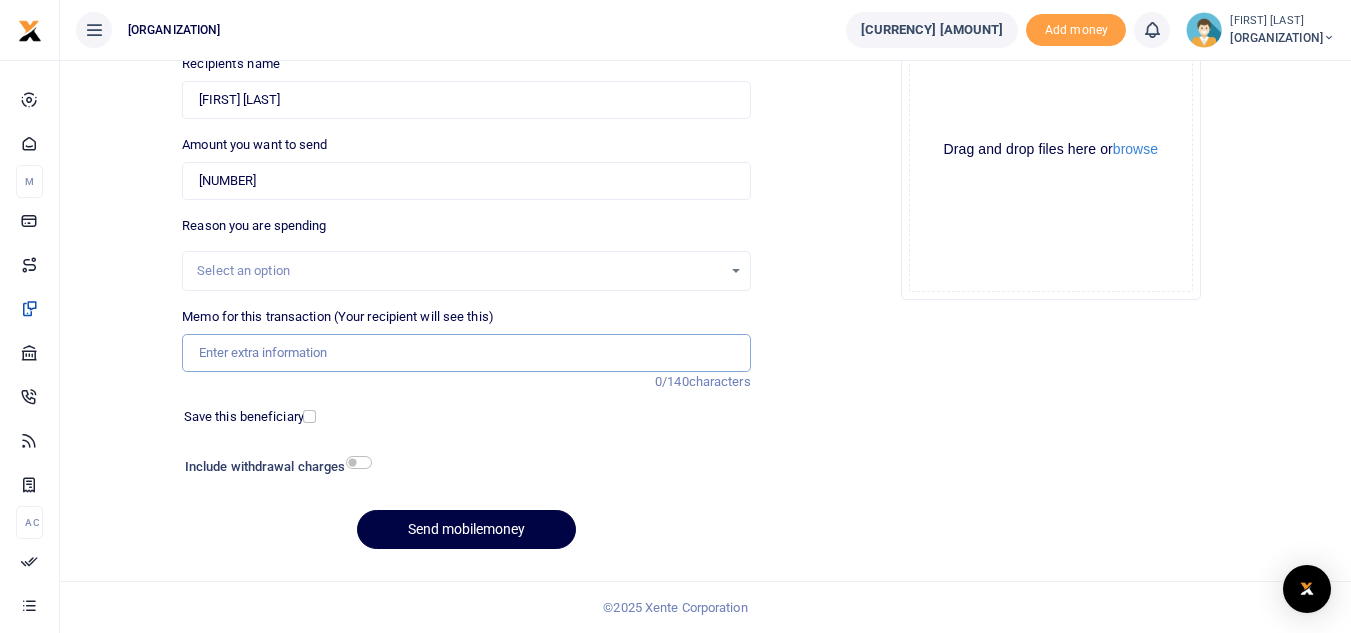 click on "Memo for this transaction (Your recipient will see this)" at bounding box center (466, 353) 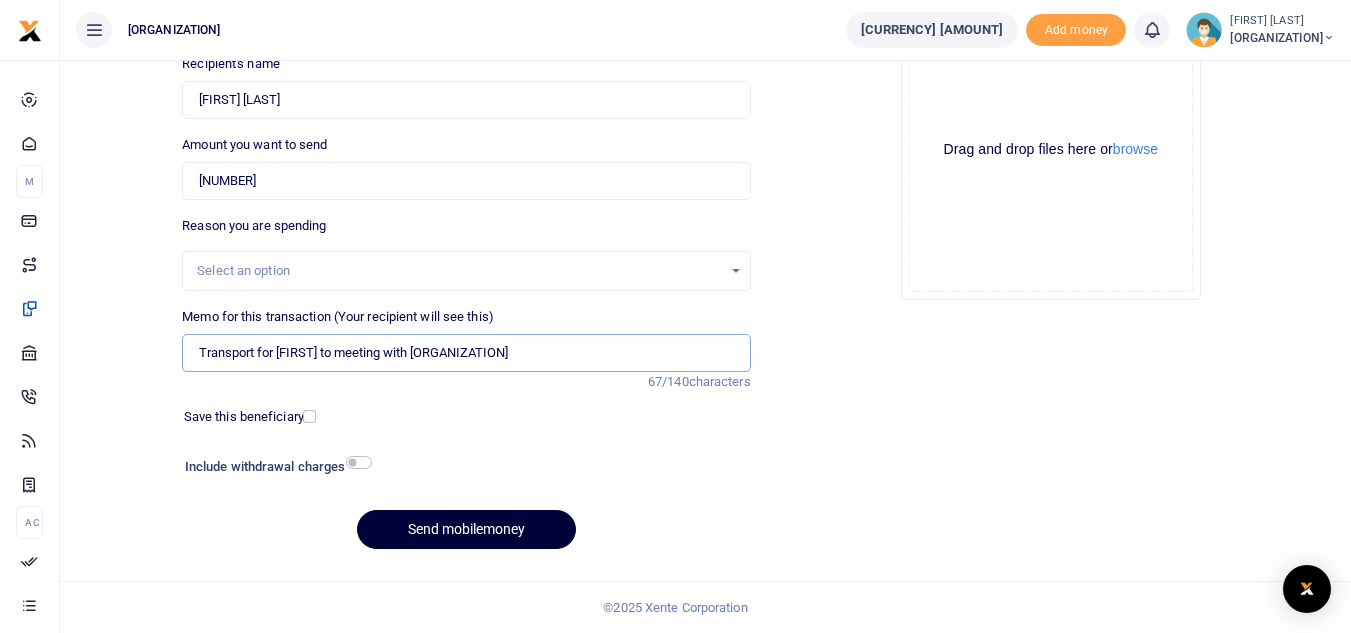 type on "Transport for Mark to meeting with Tourism Institute of East Africa" 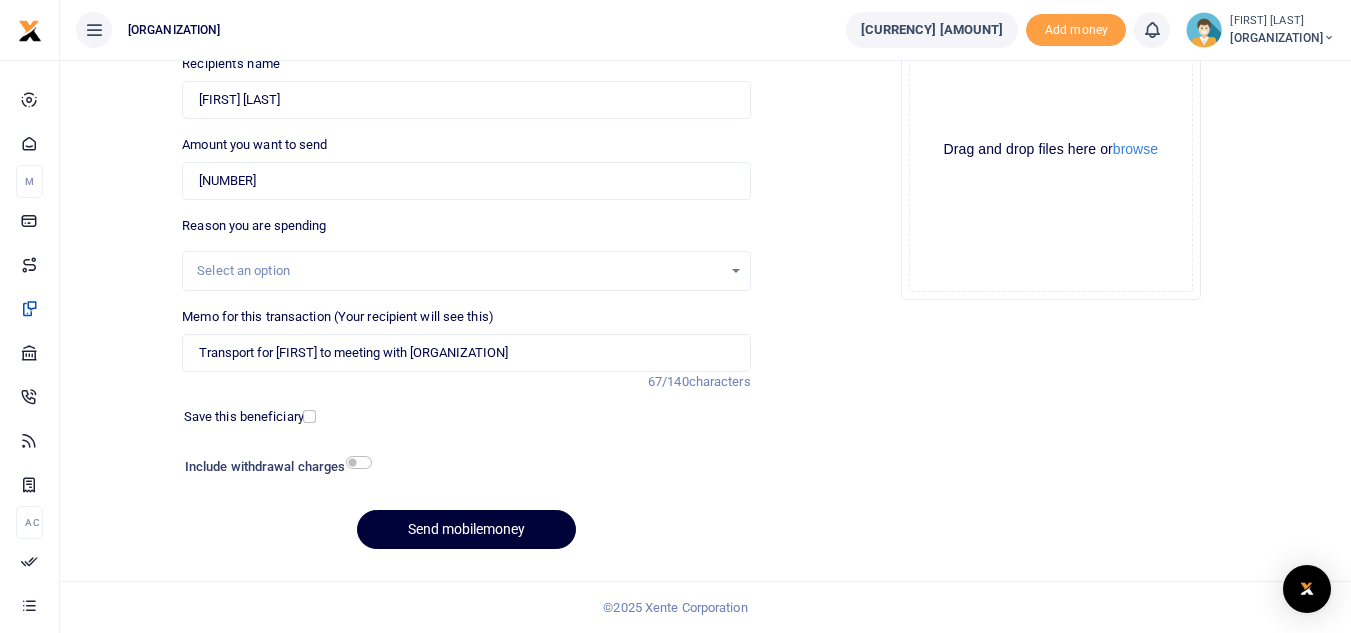 click on "Send mobilemoney" at bounding box center [466, 529] 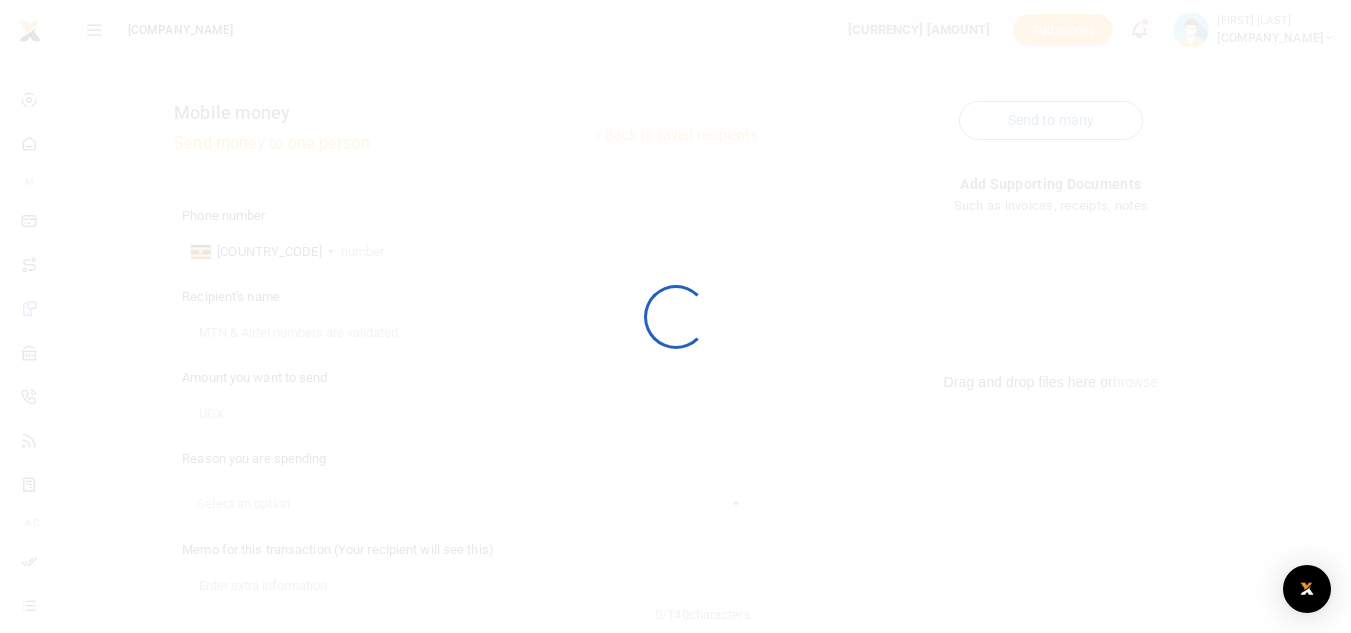 scroll, scrollTop: 233, scrollLeft: 0, axis: vertical 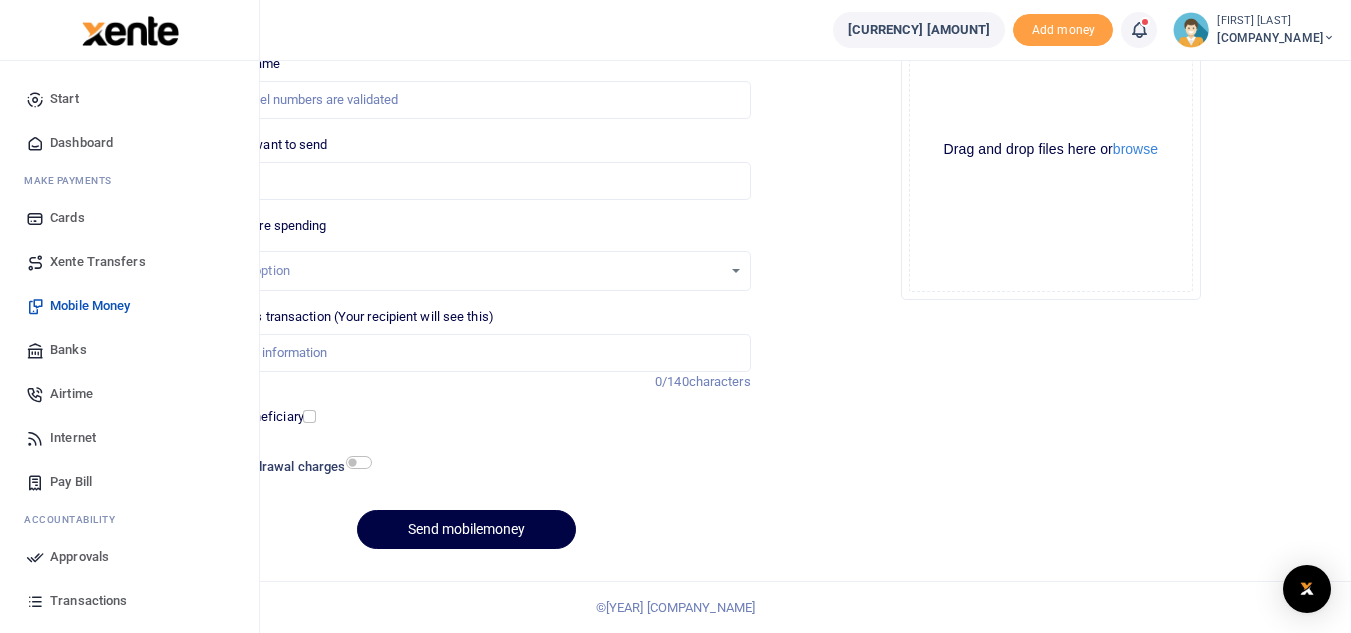 click on "Approvals" at bounding box center (79, 557) 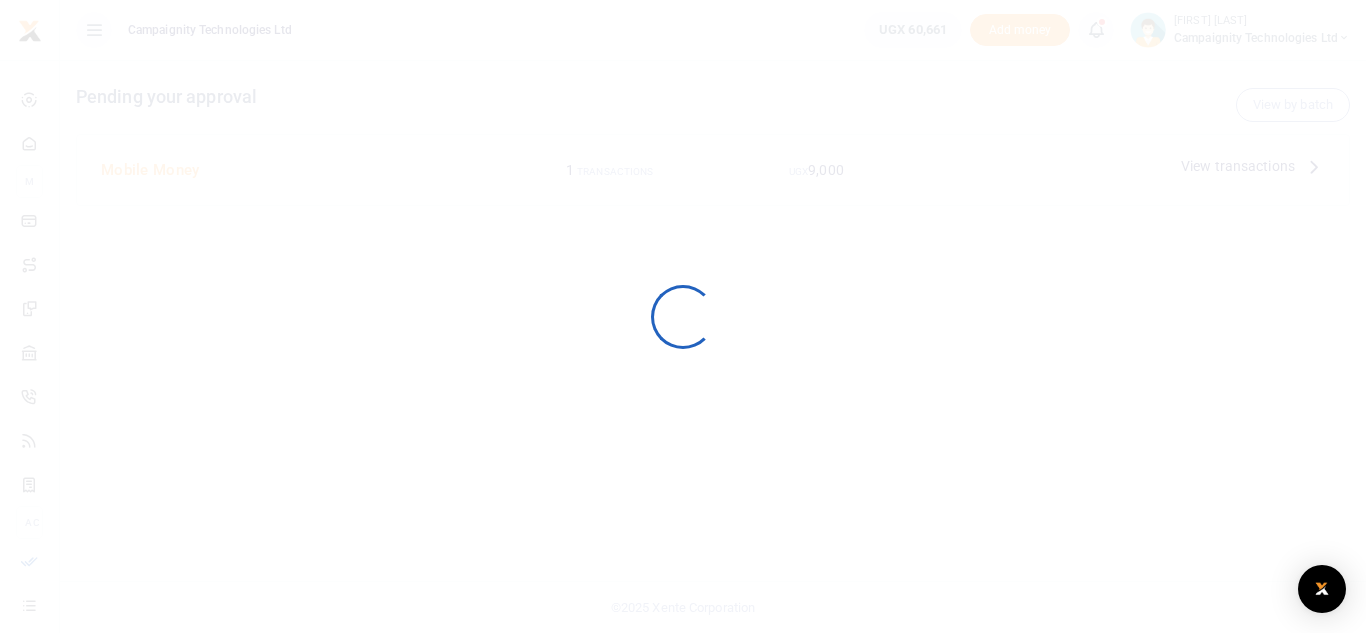 scroll, scrollTop: 0, scrollLeft: 0, axis: both 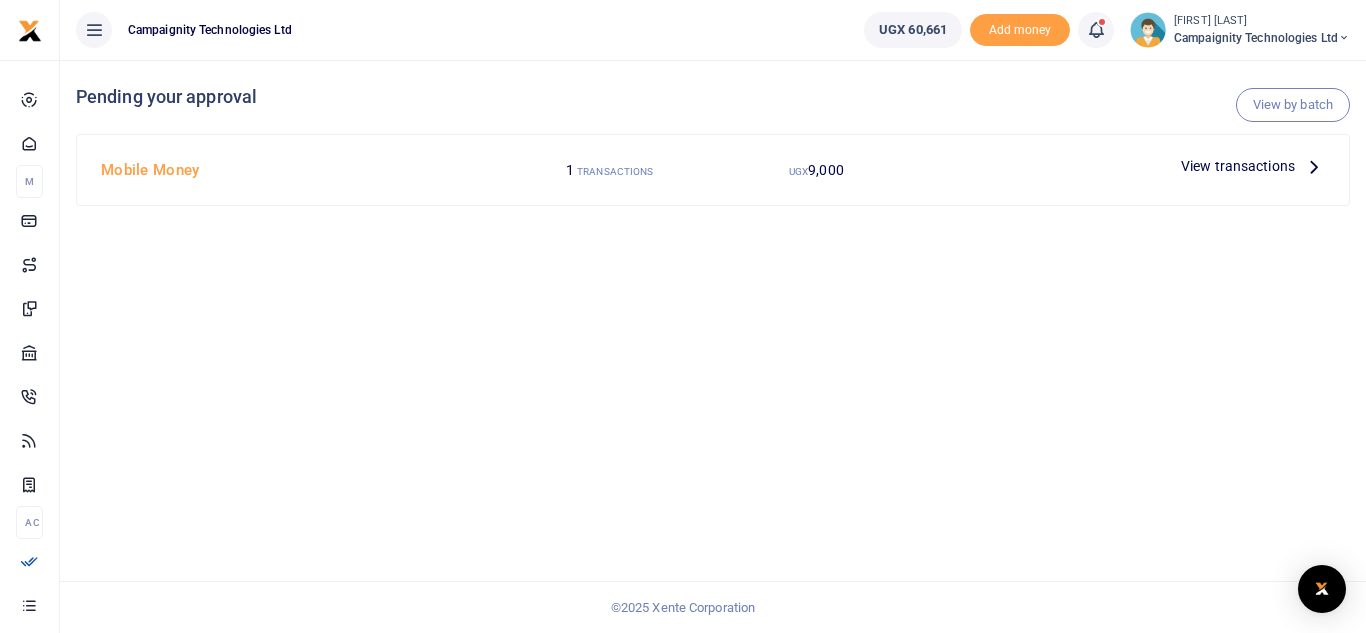click on "View transactions" at bounding box center [1238, 166] 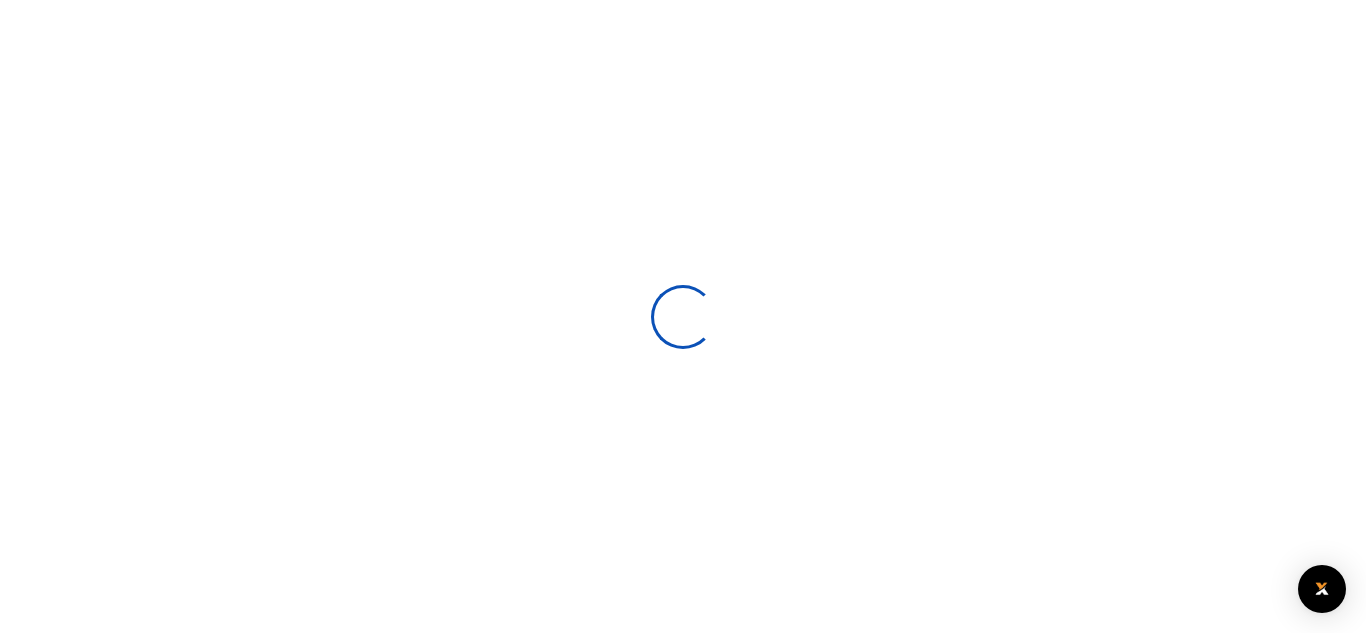 scroll, scrollTop: 0, scrollLeft: 0, axis: both 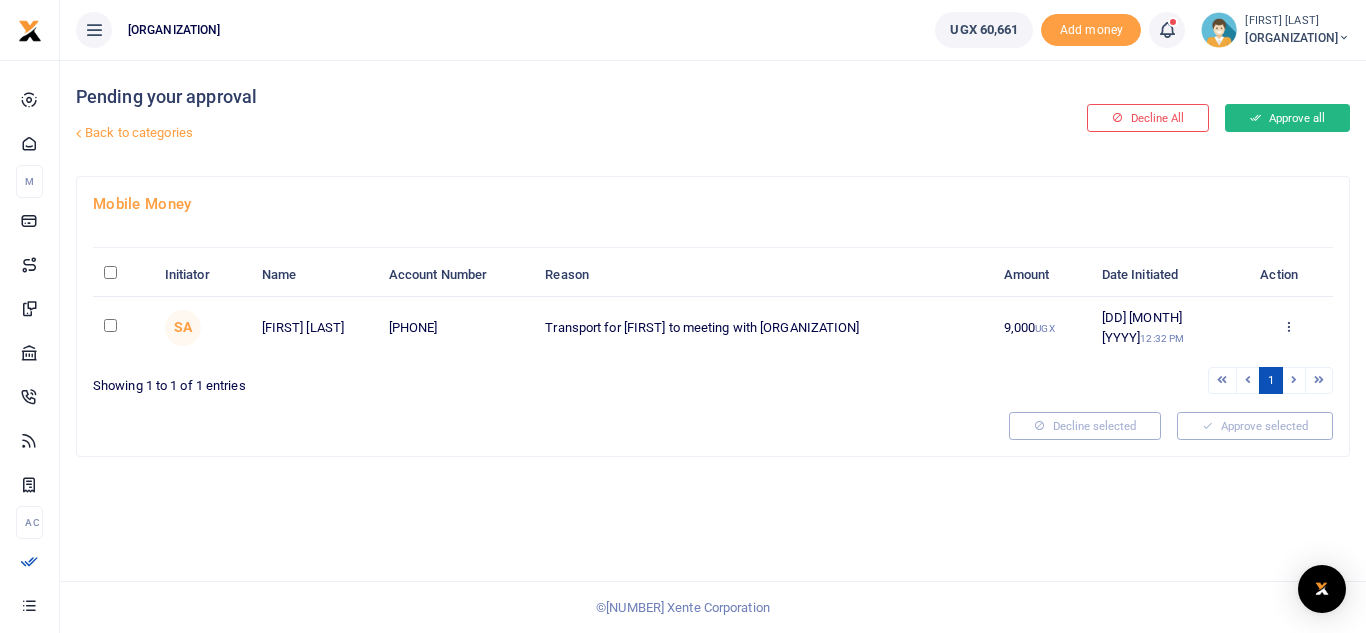 click on "Approve all" at bounding box center (1287, 118) 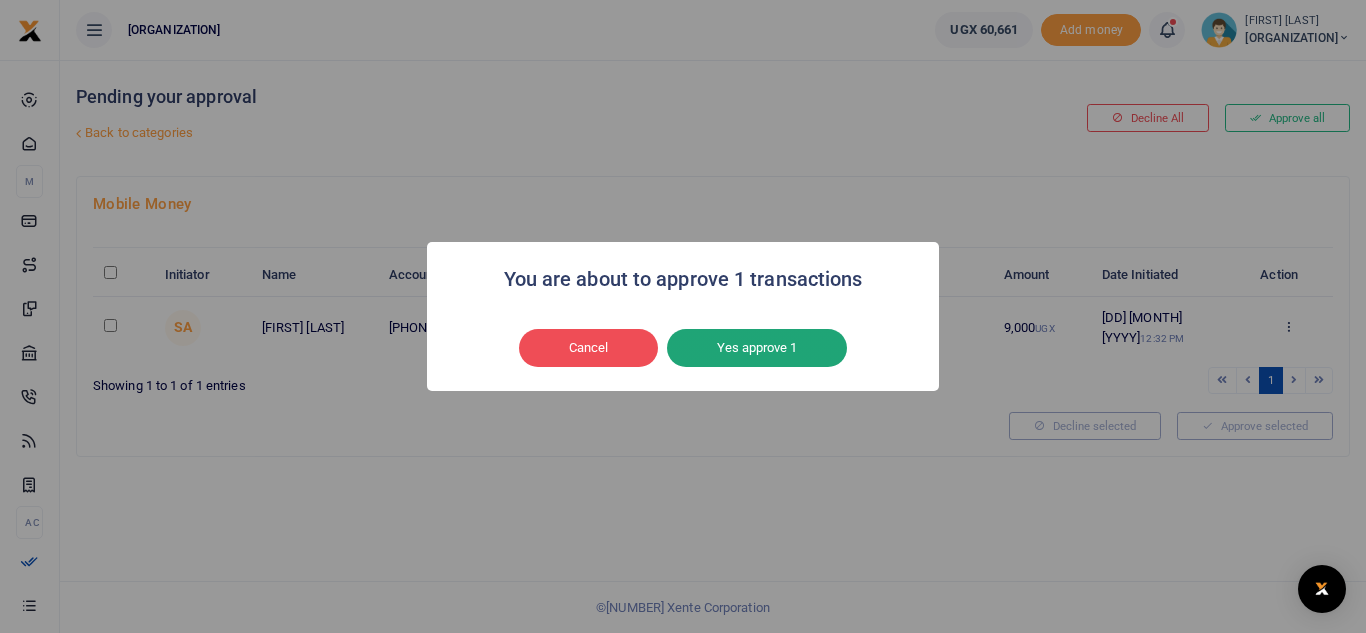 click on "Yes approve 1" at bounding box center (757, 348) 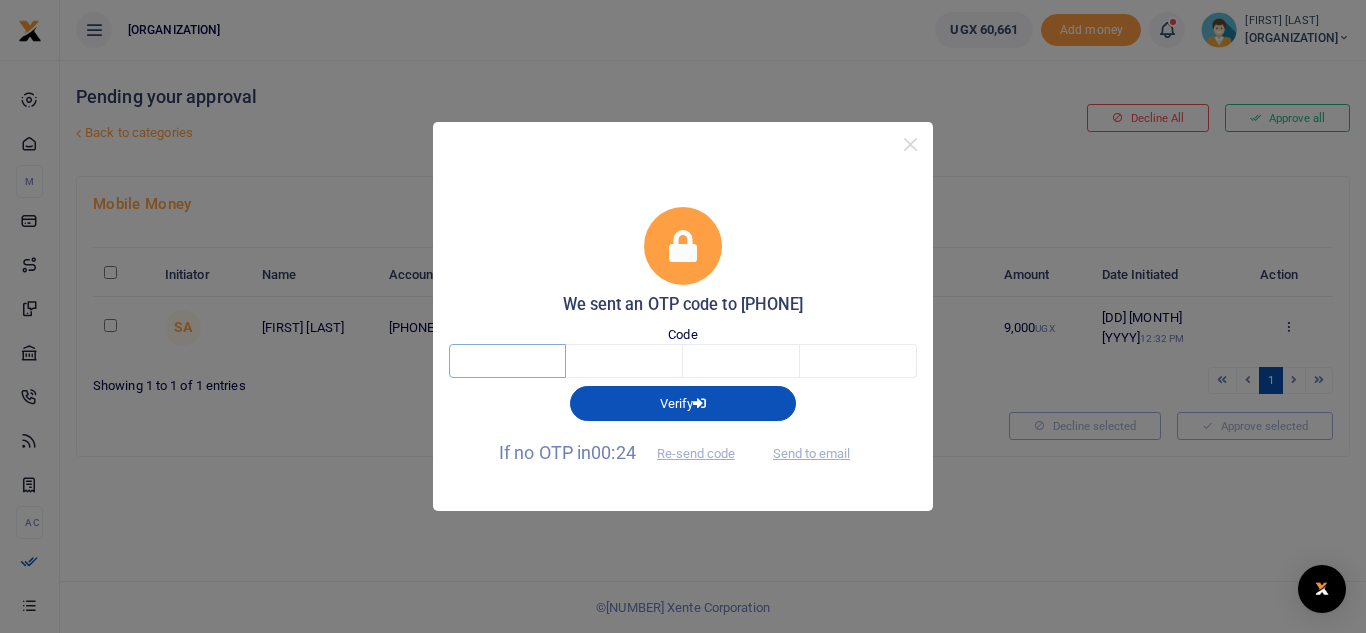 click at bounding box center [507, 361] 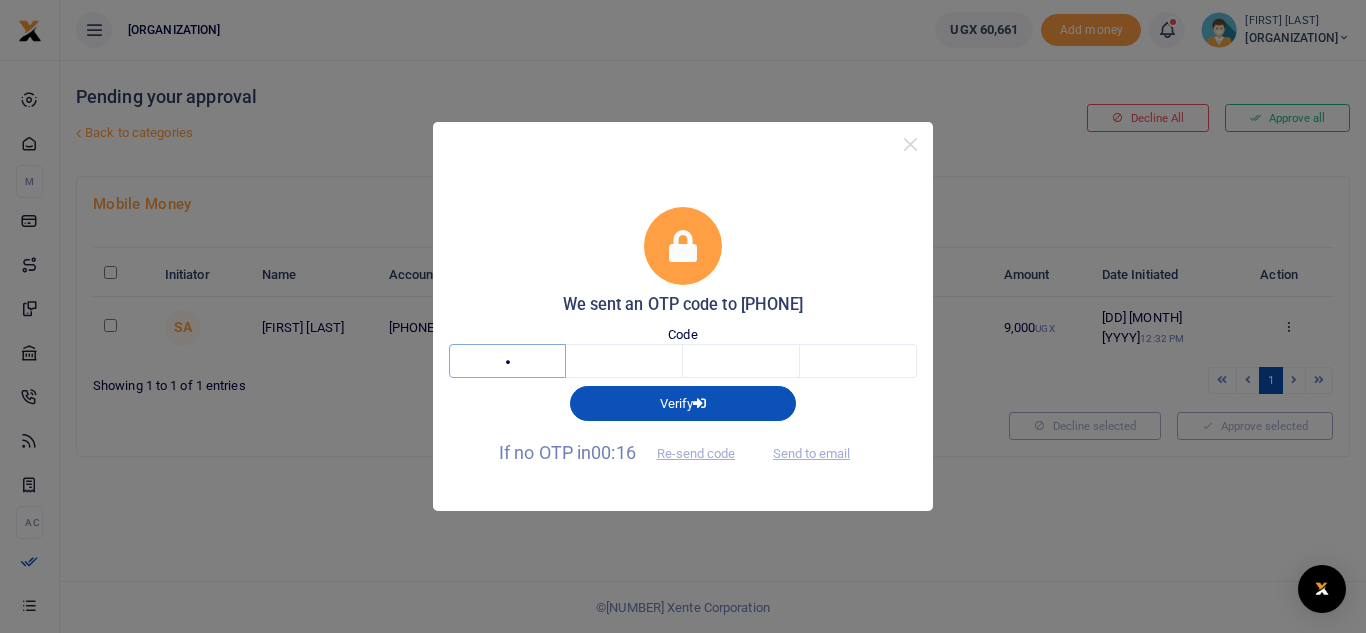 type on "4" 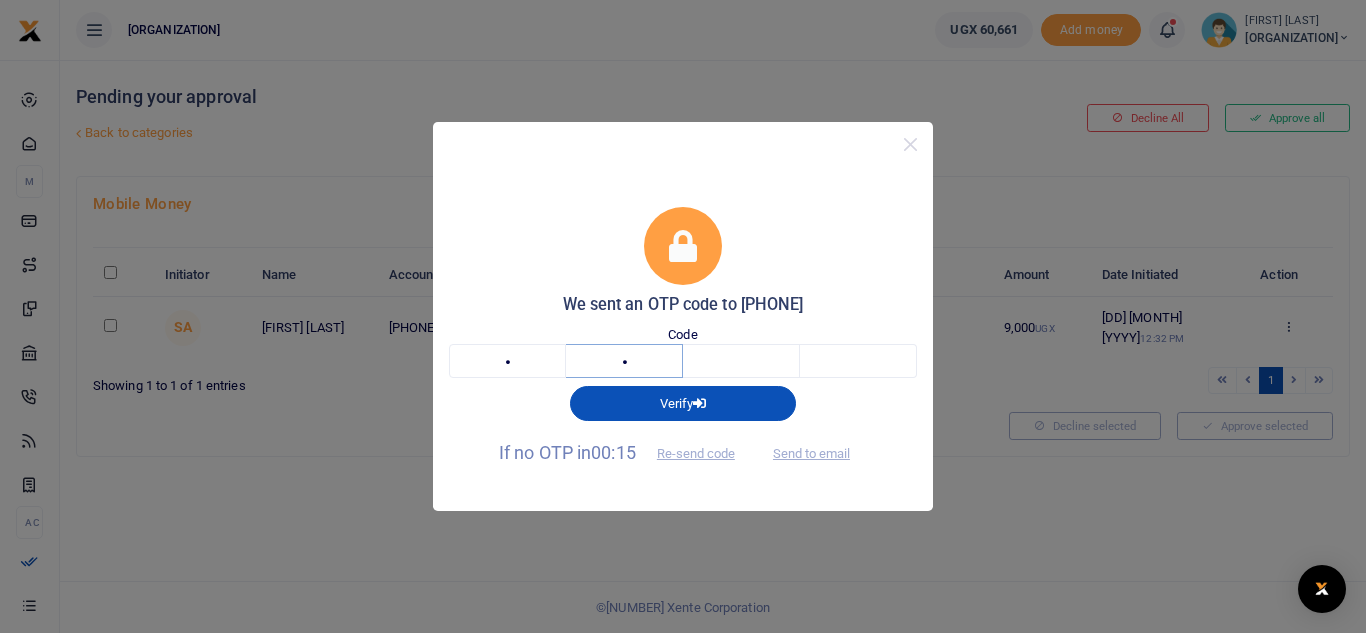 type on "7" 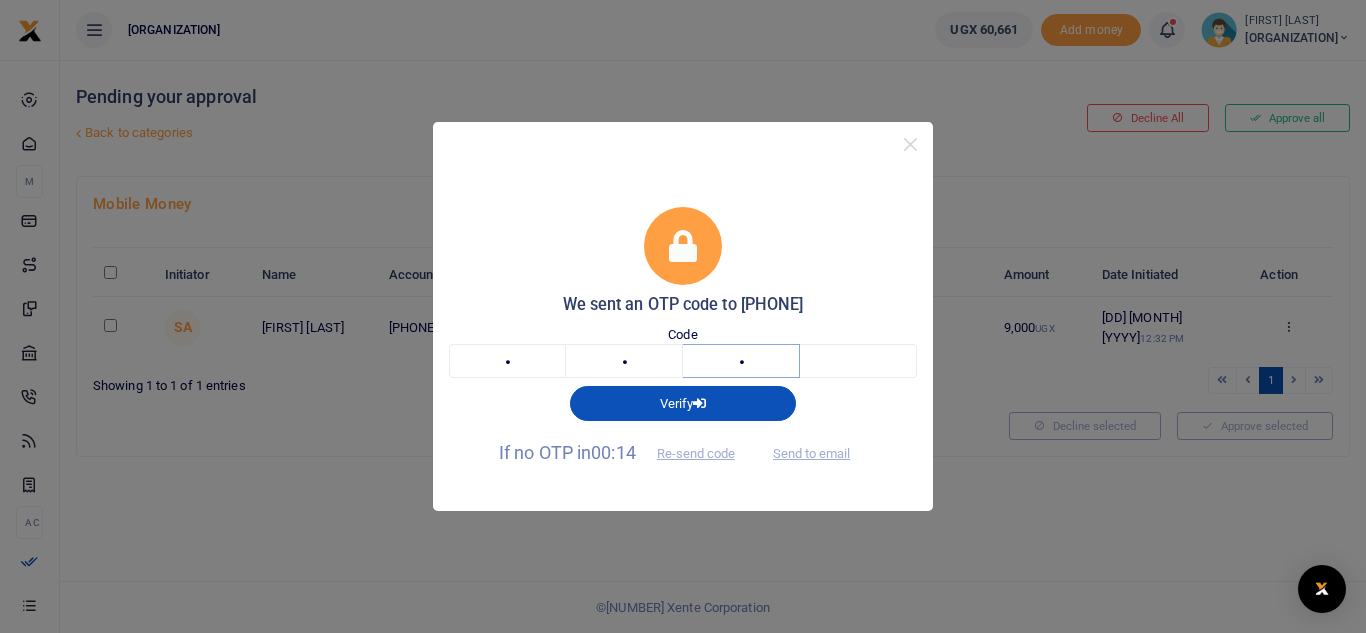 type on "3" 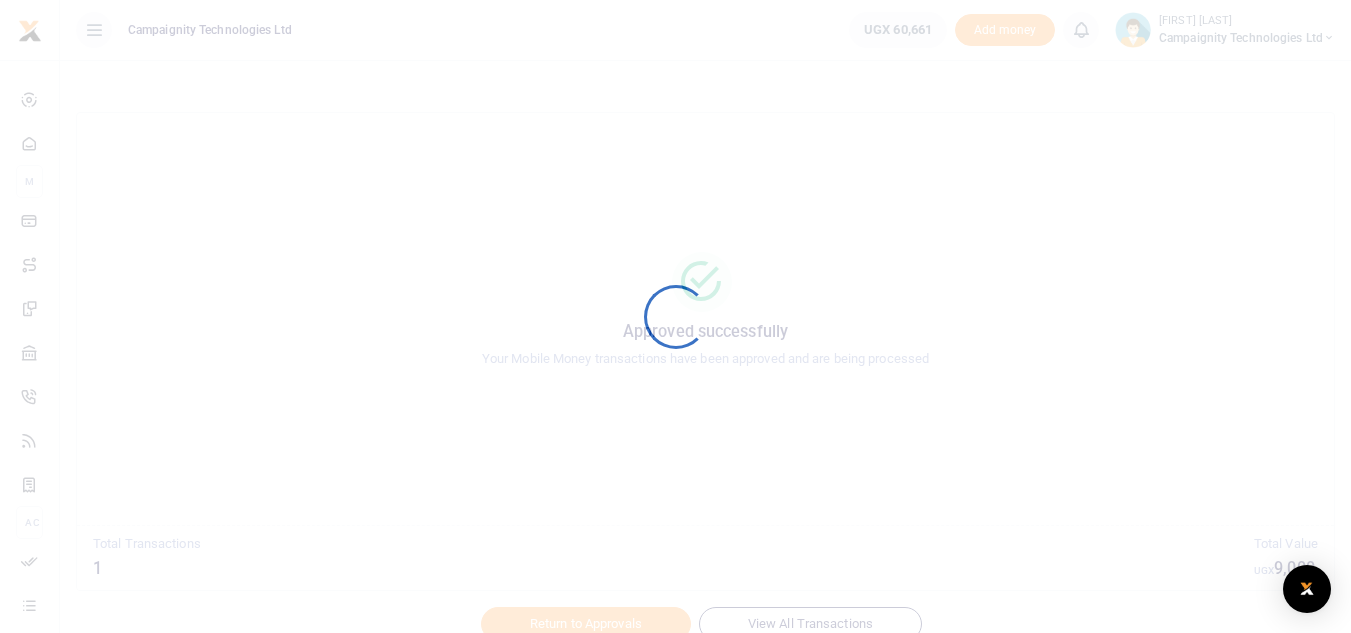 scroll, scrollTop: 0, scrollLeft: 0, axis: both 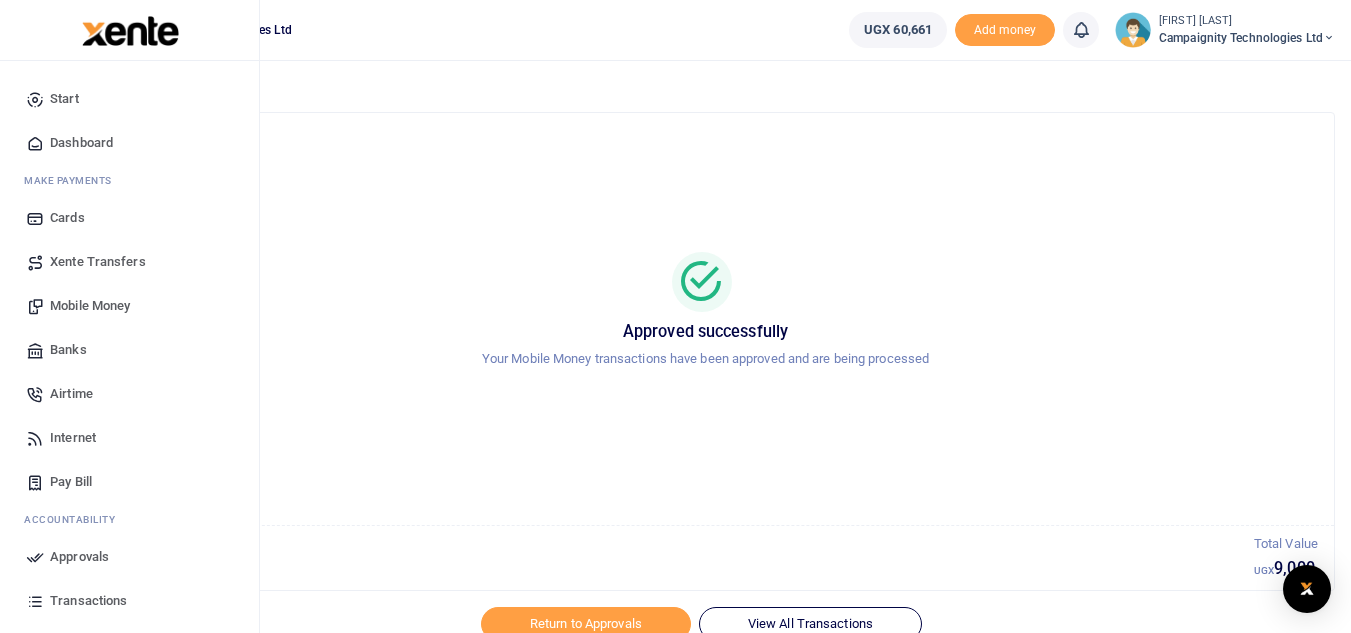 click on "Transactions" at bounding box center [88, 601] 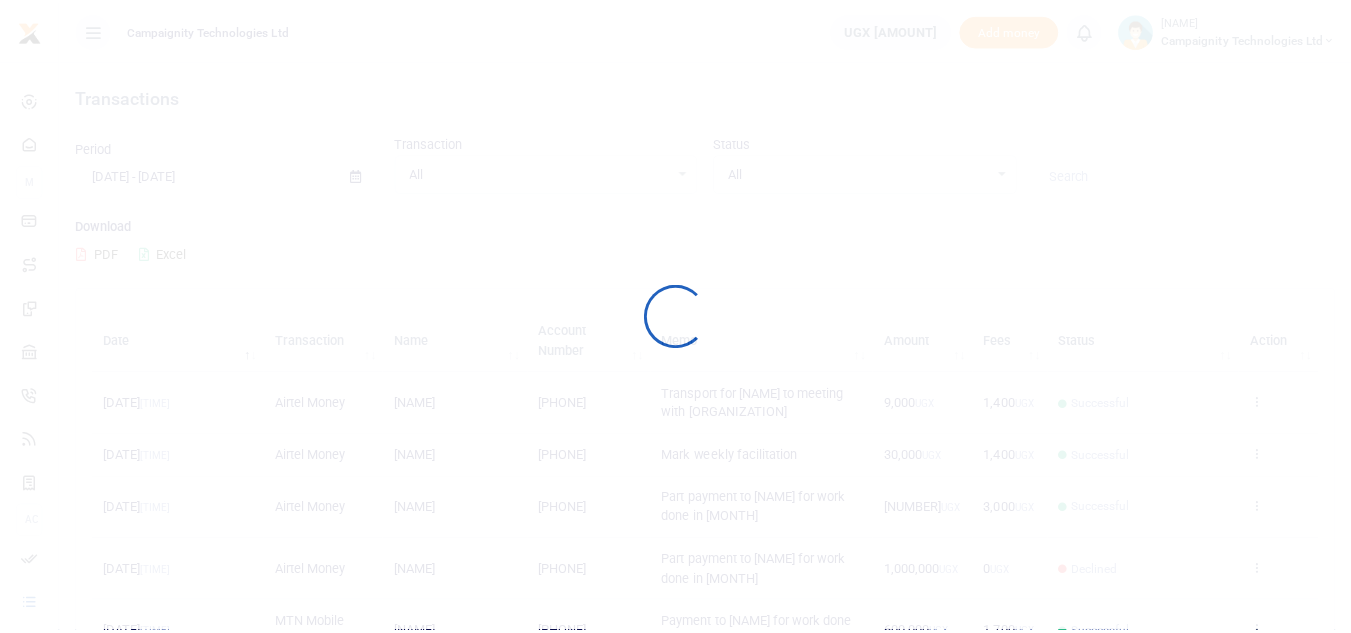 scroll, scrollTop: 0, scrollLeft: 0, axis: both 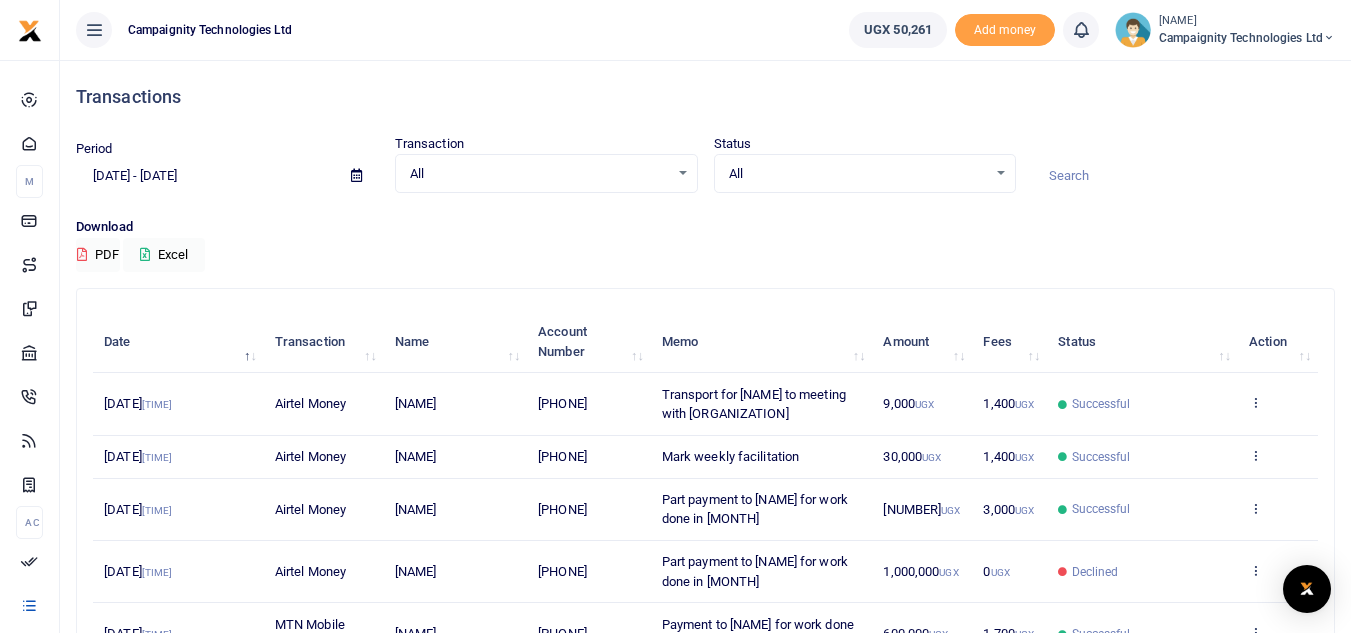 drag, startPoint x: 563, startPoint y: 417, endPoint x: 626, endPoint y: 419, distance: 63.03174 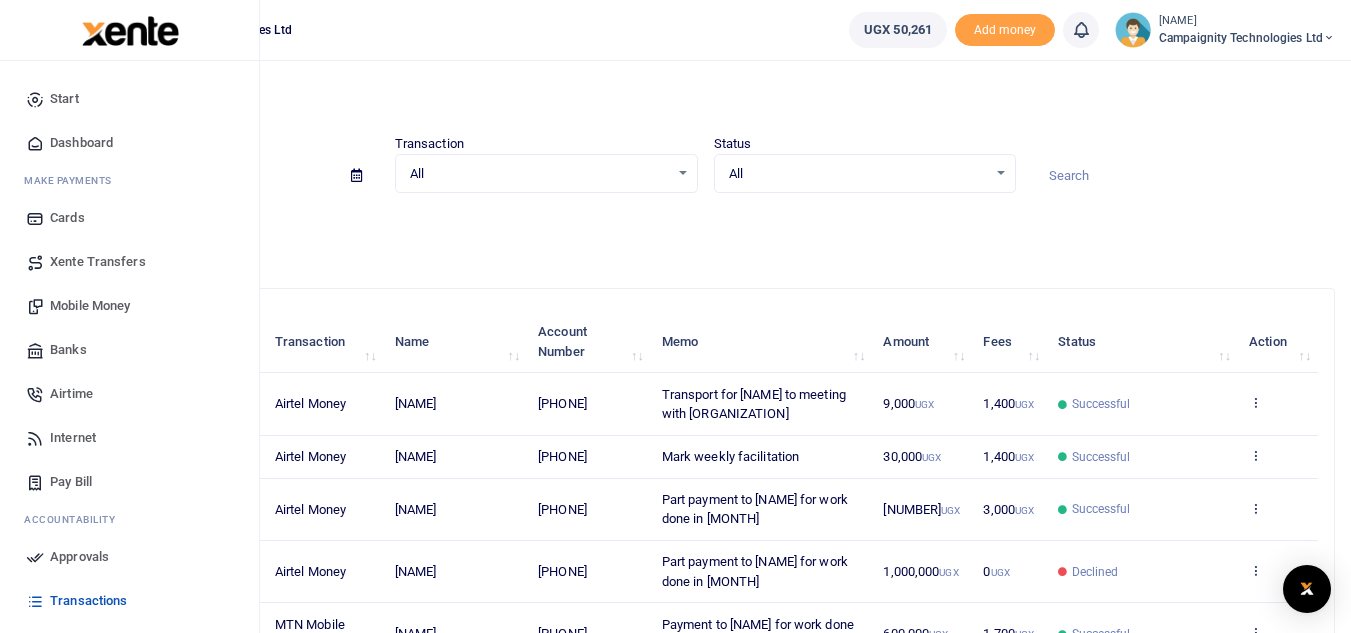 click on "Mobile Money" at bounding box center (90, 306) 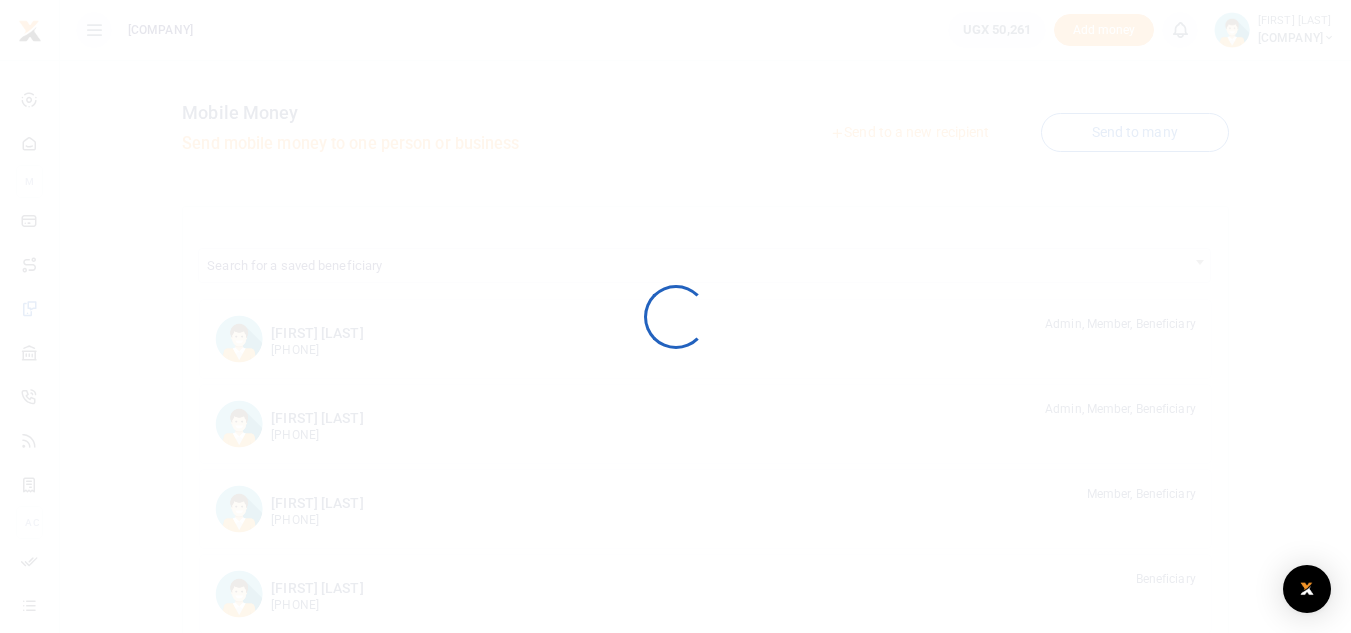 scroll, scrollTop: 0, scrollLeft: 0, axis: both 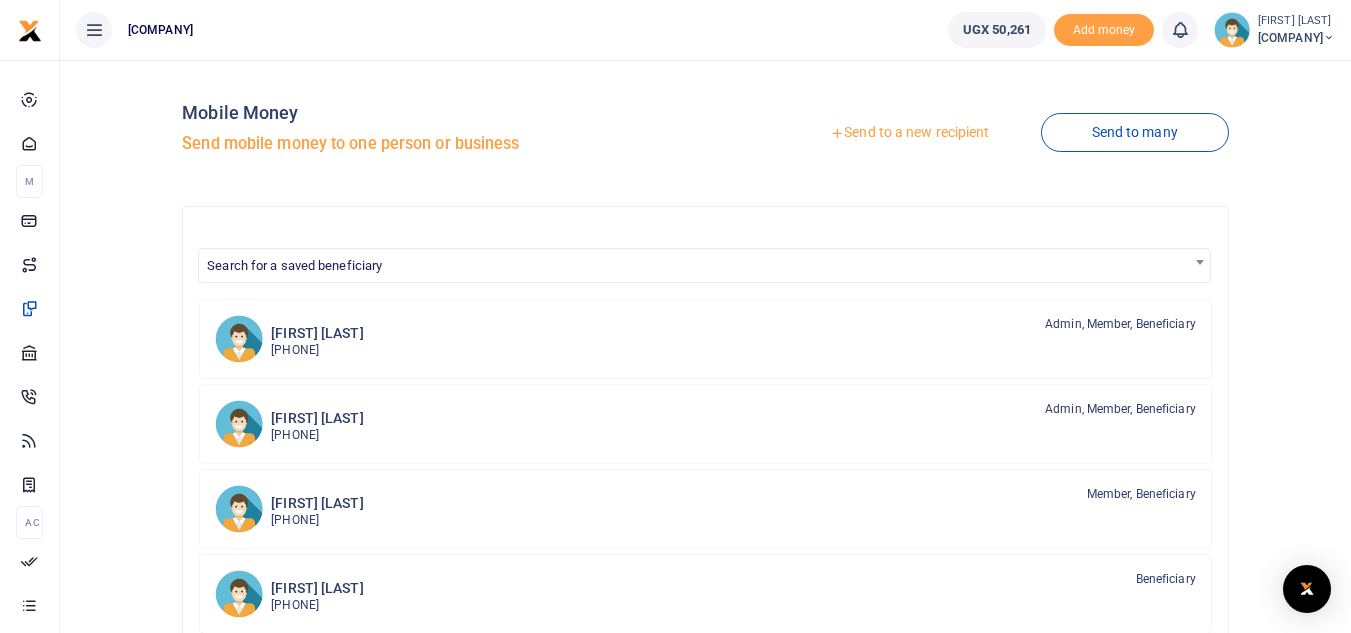 click on "Send to a new recipient" at bounding box center (909, 133) 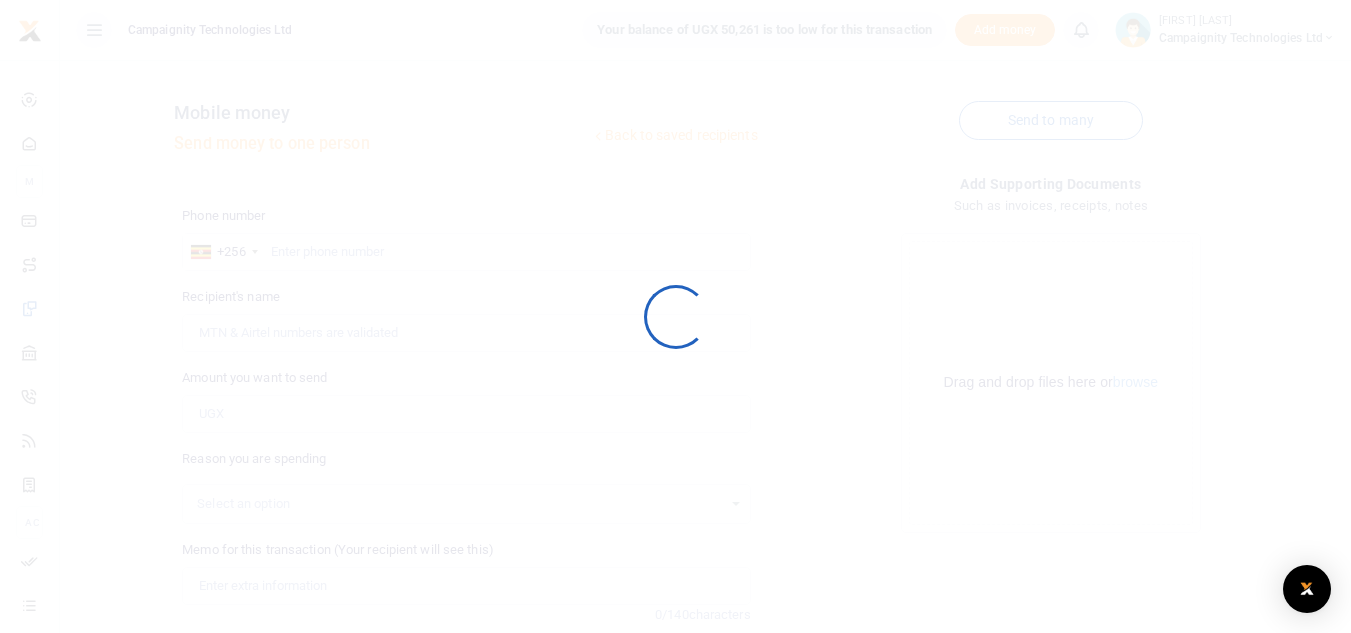 scroll, scrollTop: 0, scrollLeft: 0, axis: both 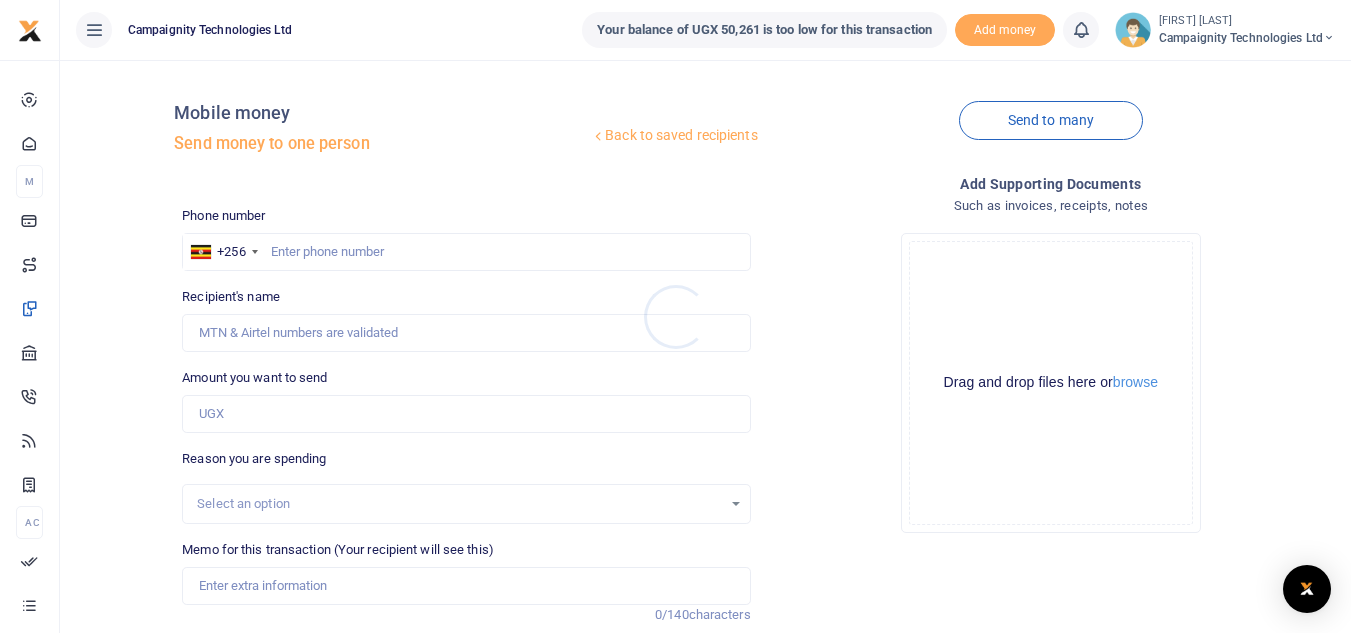 click at bounding box center [675, 316] 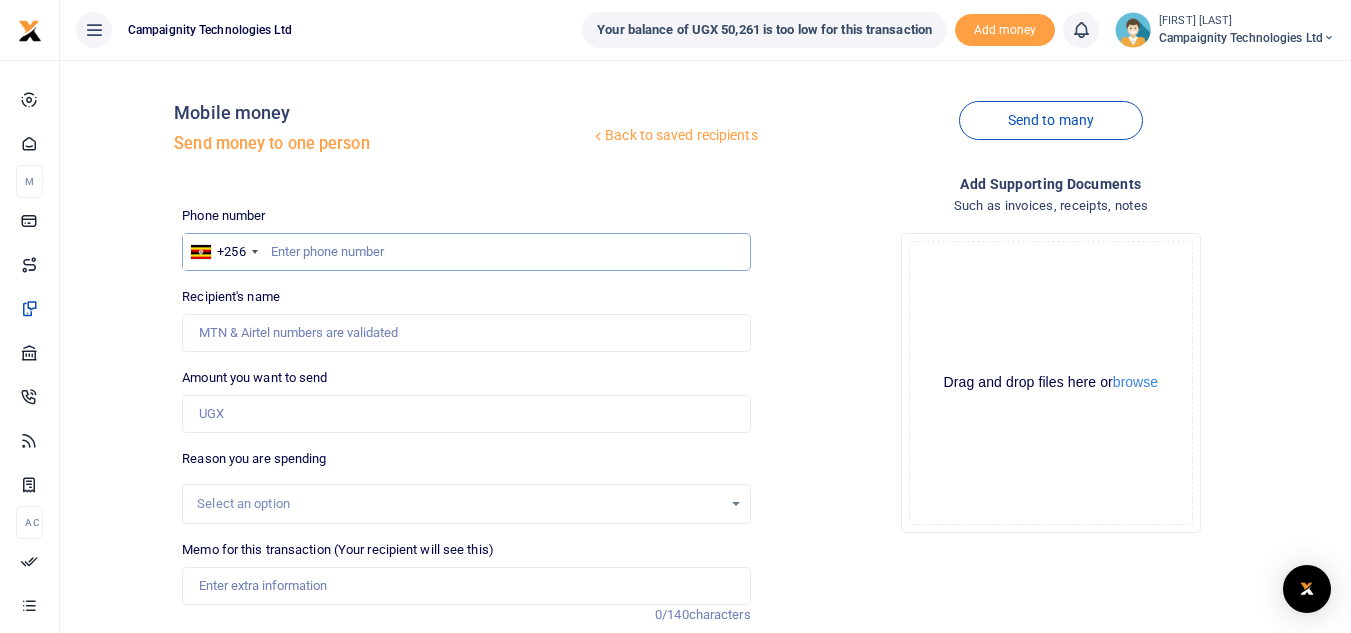 click at bounding box center (466, 252) 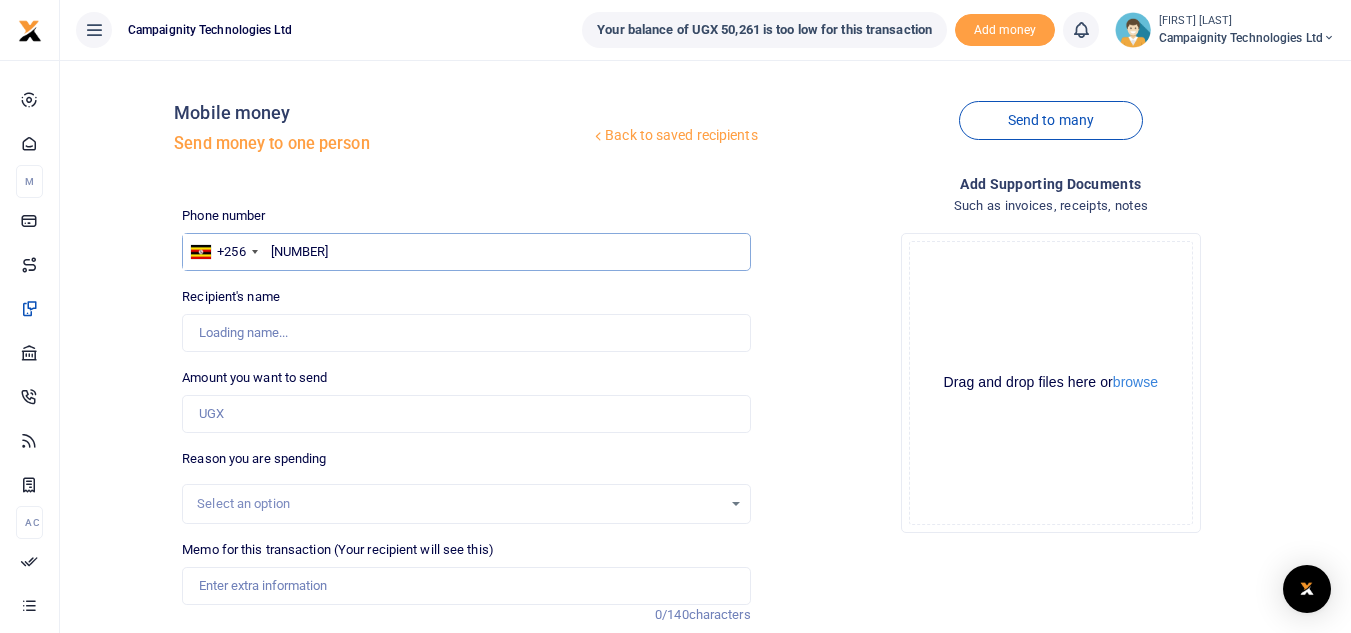 type on "756185378" 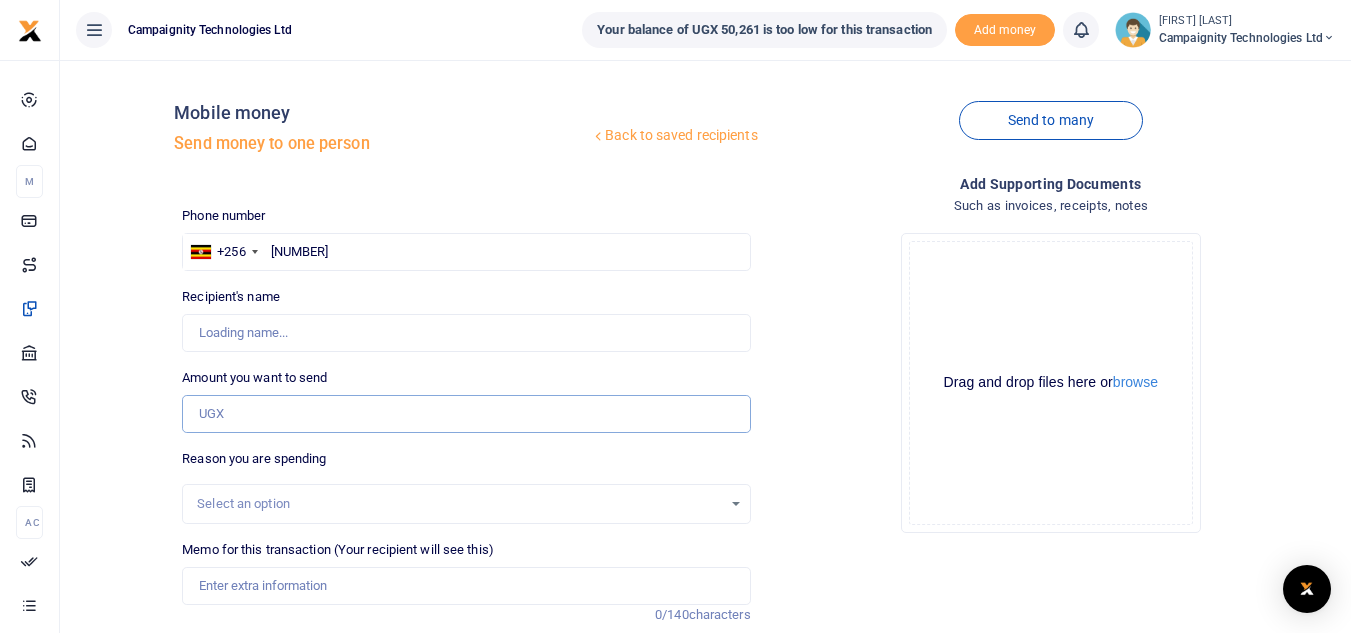 click on "Amount you want to send" at bounding box center [466, 414] 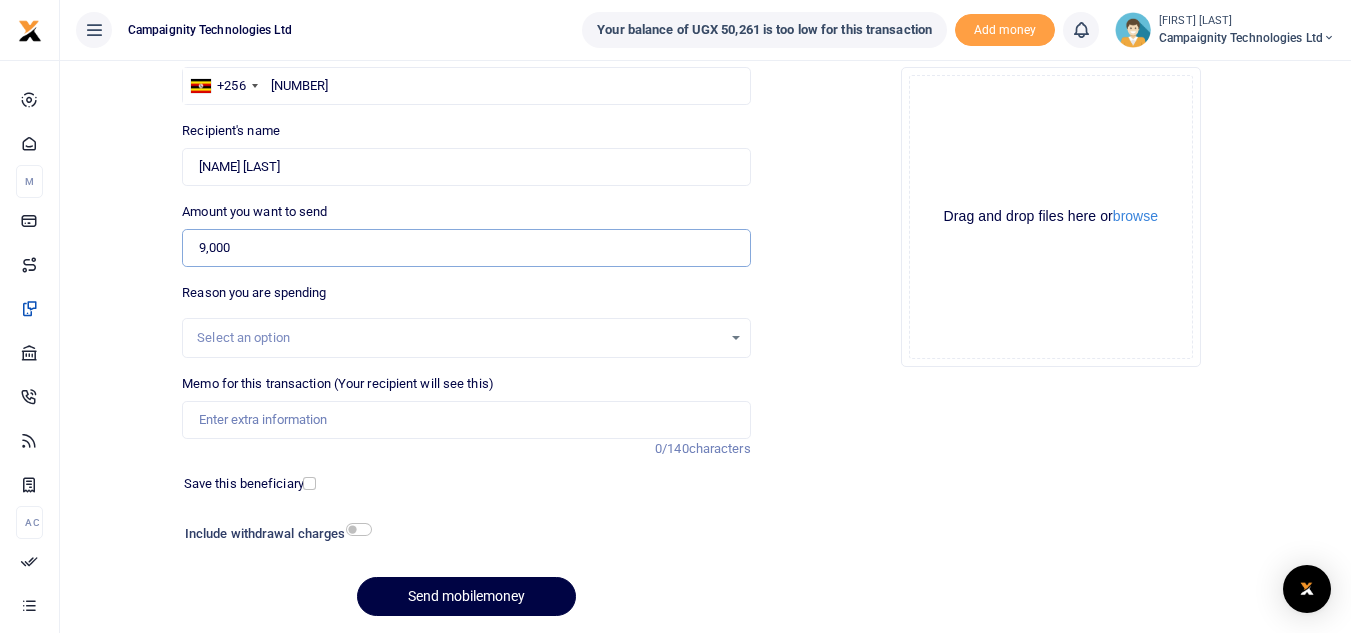 scroll, scrollTop: 227, scrollLeft: 0, axis: vertical 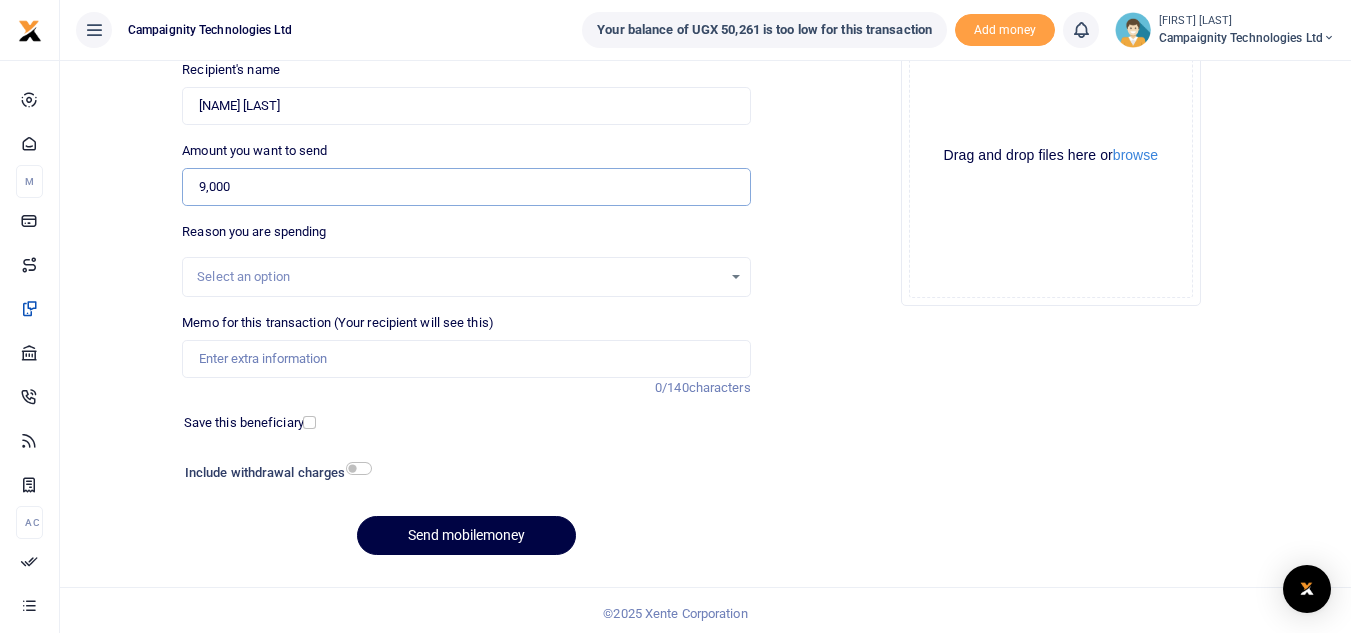 type on "9,000" 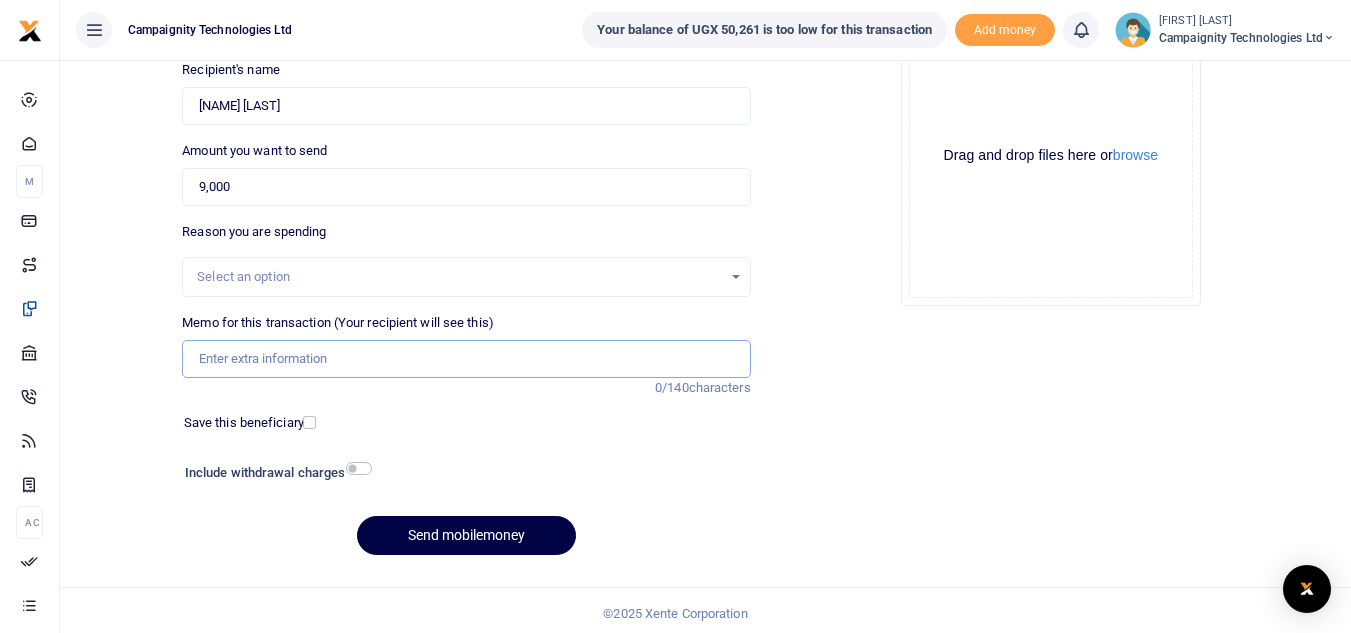 click on "Memo for this transaction (Your recipient will see this)" at bounding box center [466, 359] 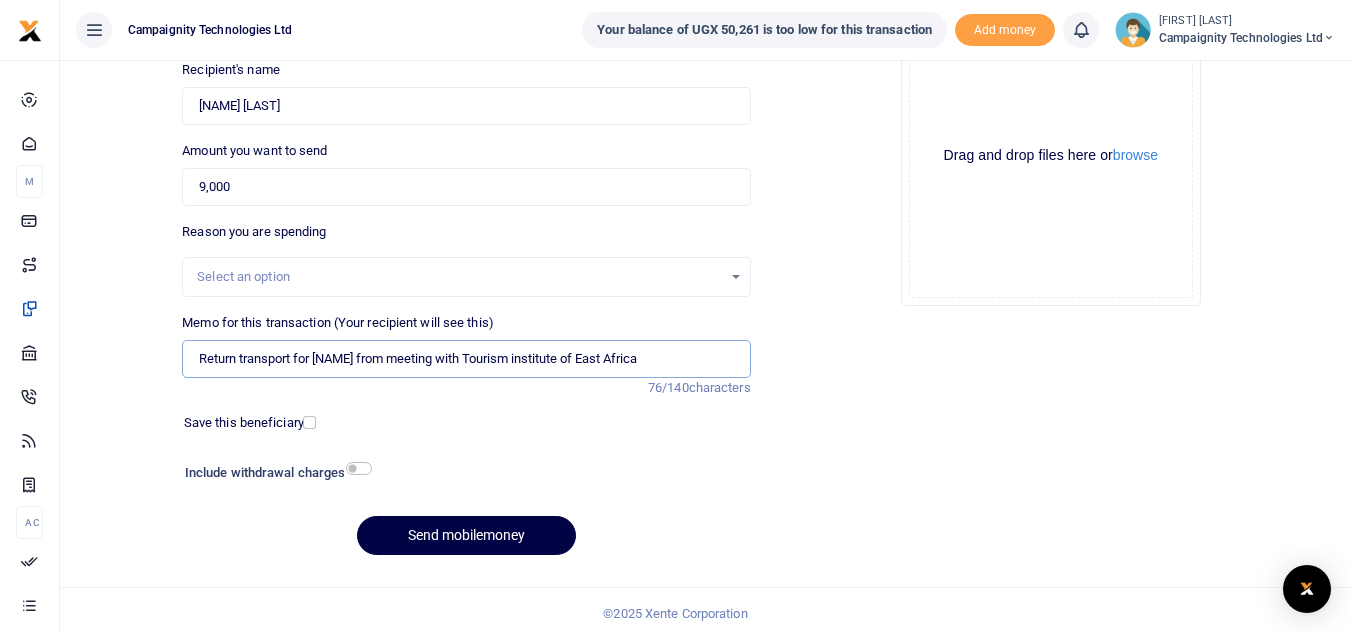 type on "Return transport for [FIRST] from meeting with Tourism institute of East Africa" 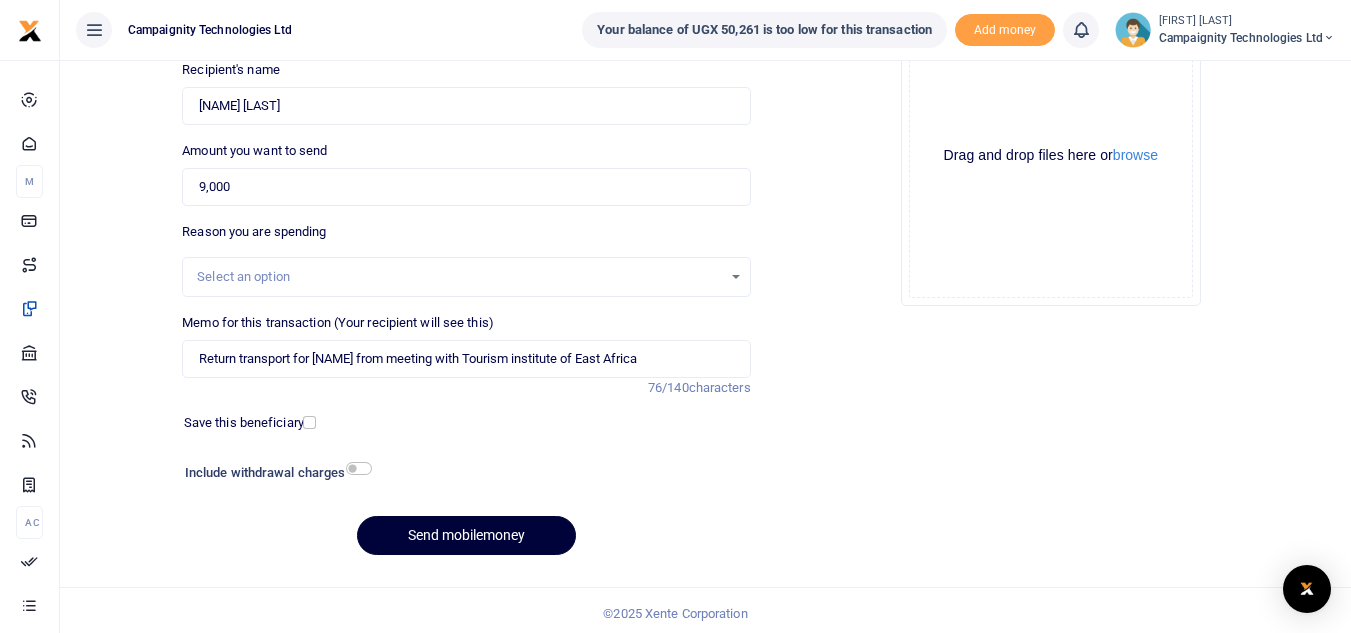 click on "Send mobilemoney" at bounding box center (466, 535) 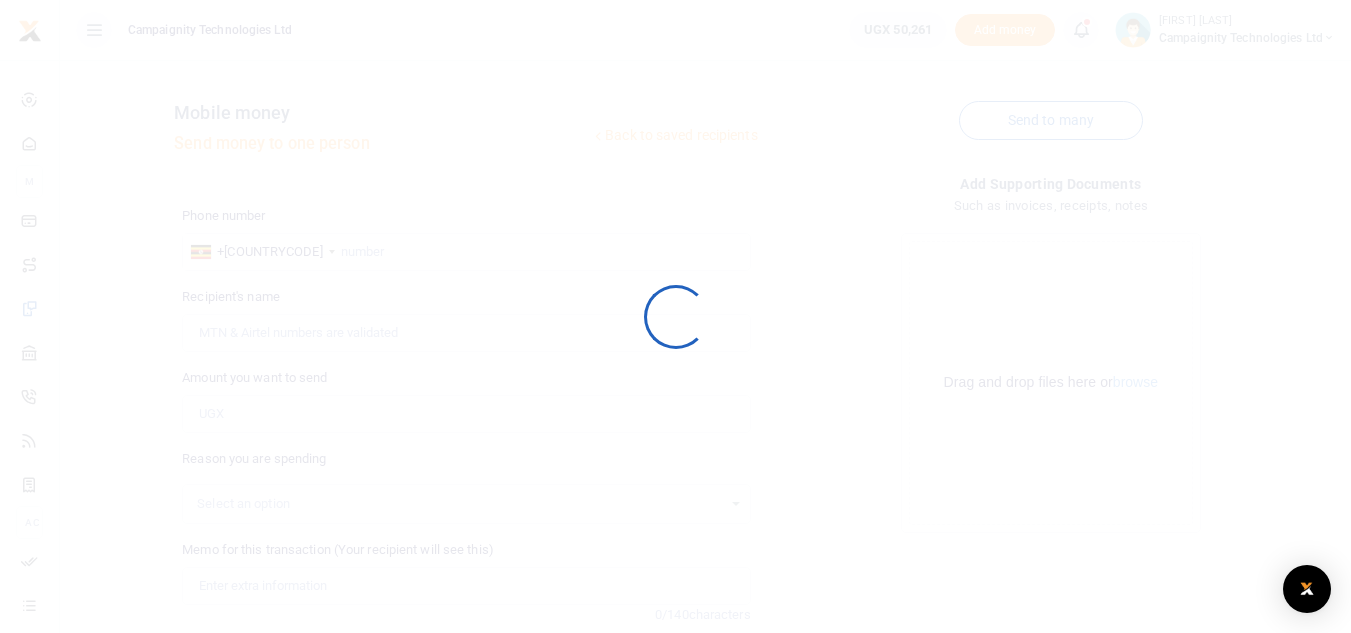 scroll, scrollTop: 227, scrollLeft: 0, axis: vertical 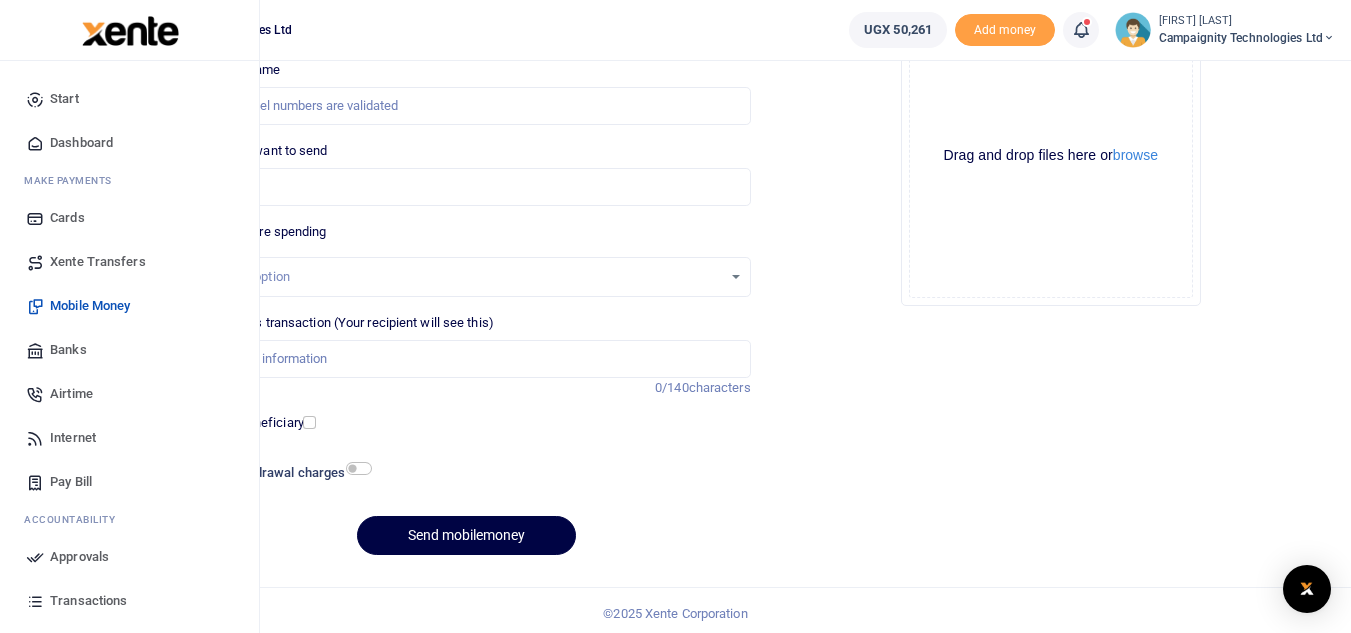 click on "Approvals" at bounding box center [79, 557] 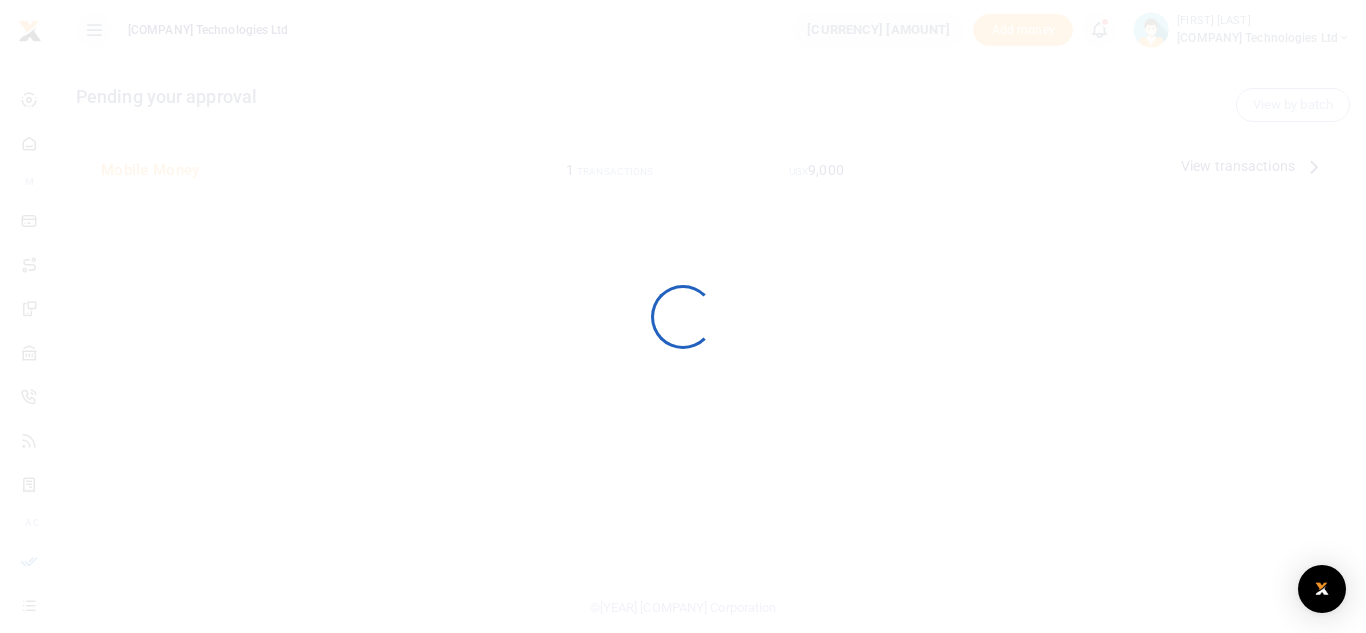 scroll, scrollTop: 0, scrollLeft: 0, axis: both 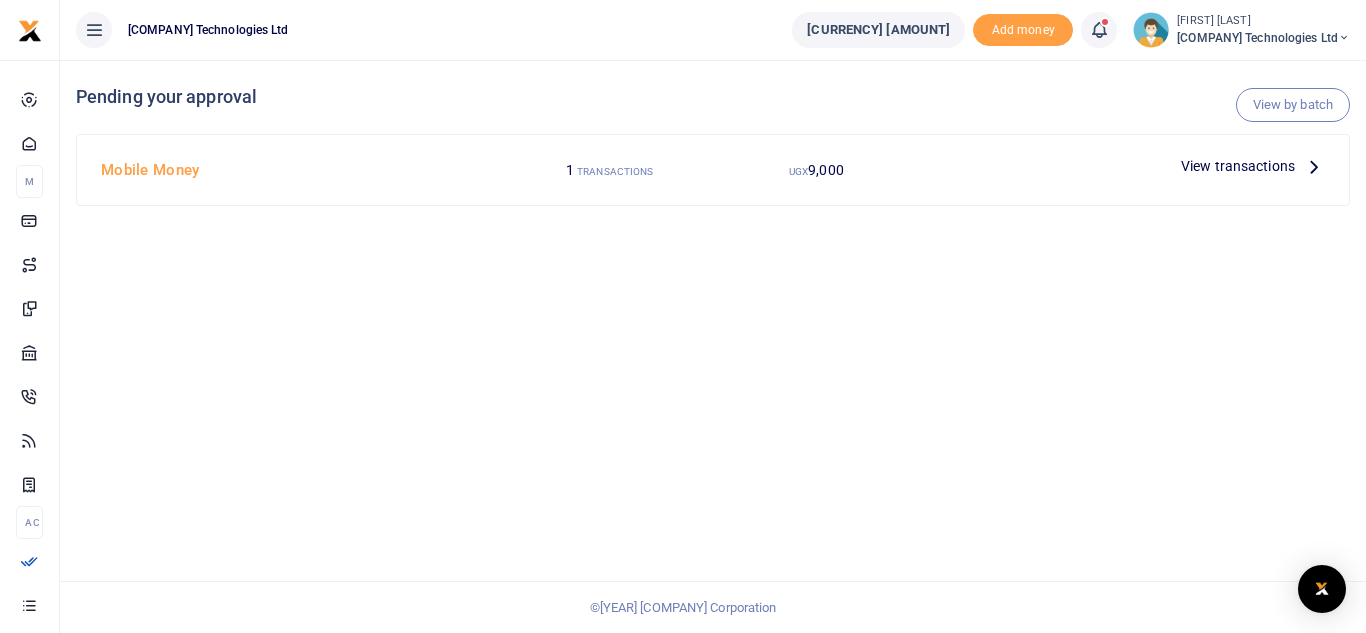 click on "View transactions" at bounding box center [1238, 166] 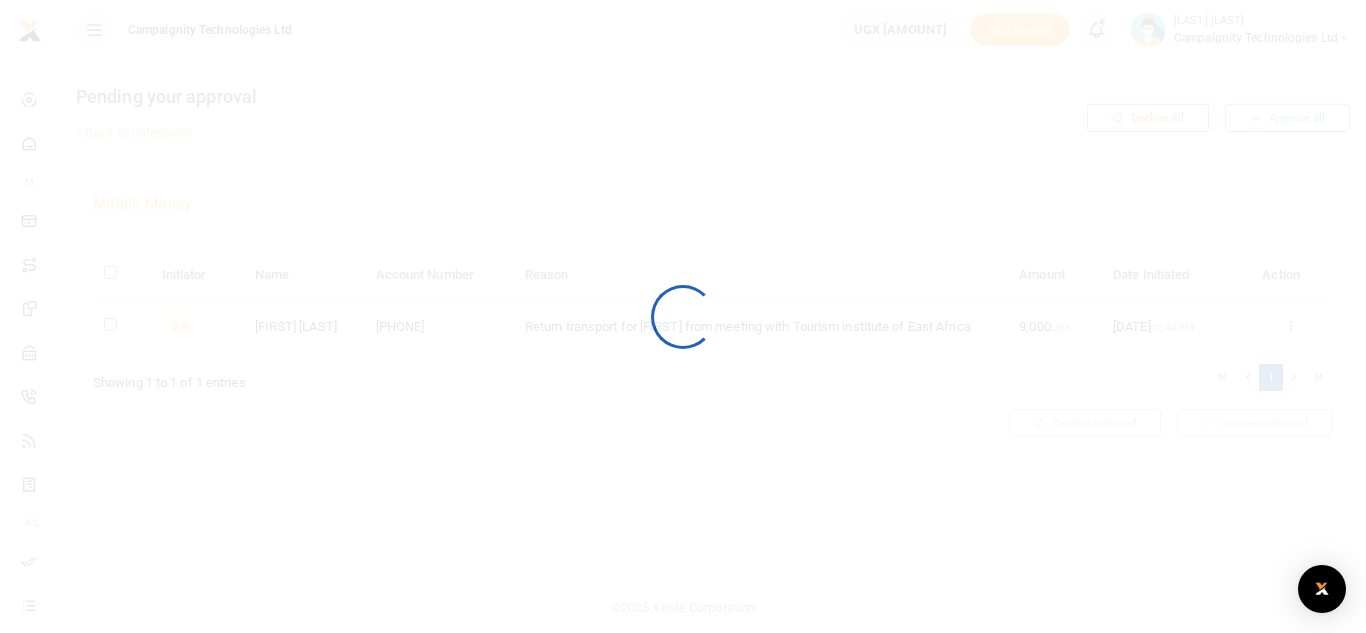 scroll, scrollTop: 0, scrollLeft: 0, axis: both 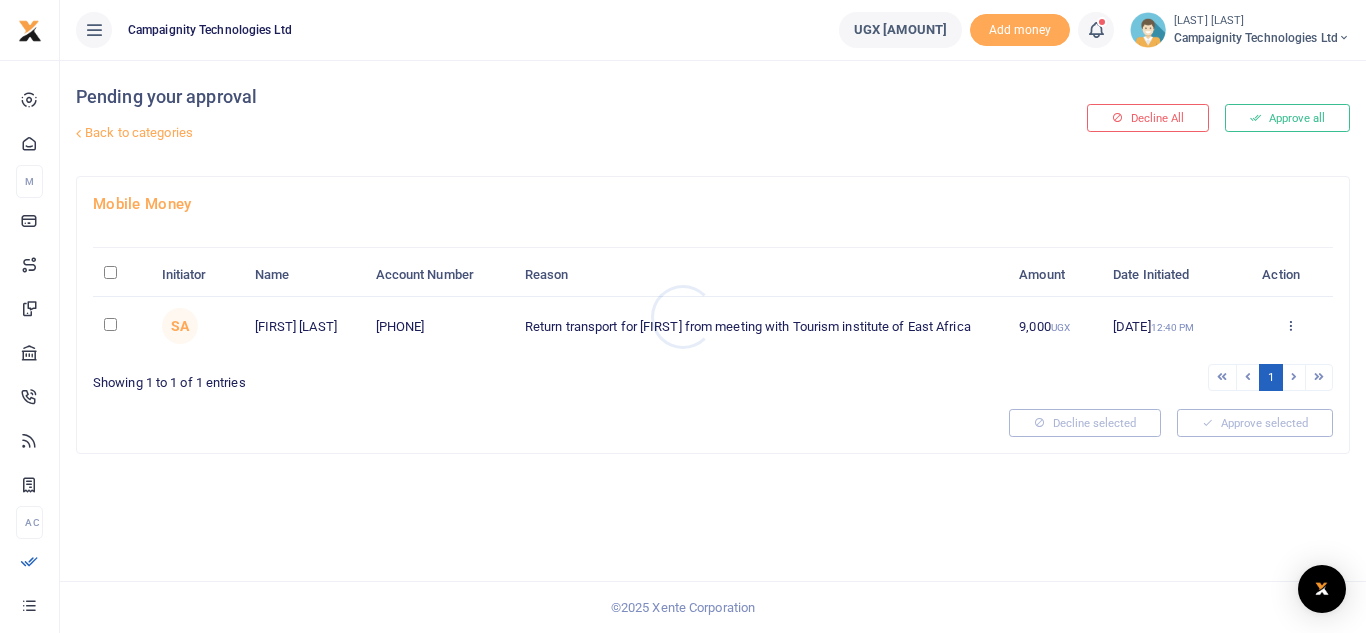 click at bounding box center (683, 316) 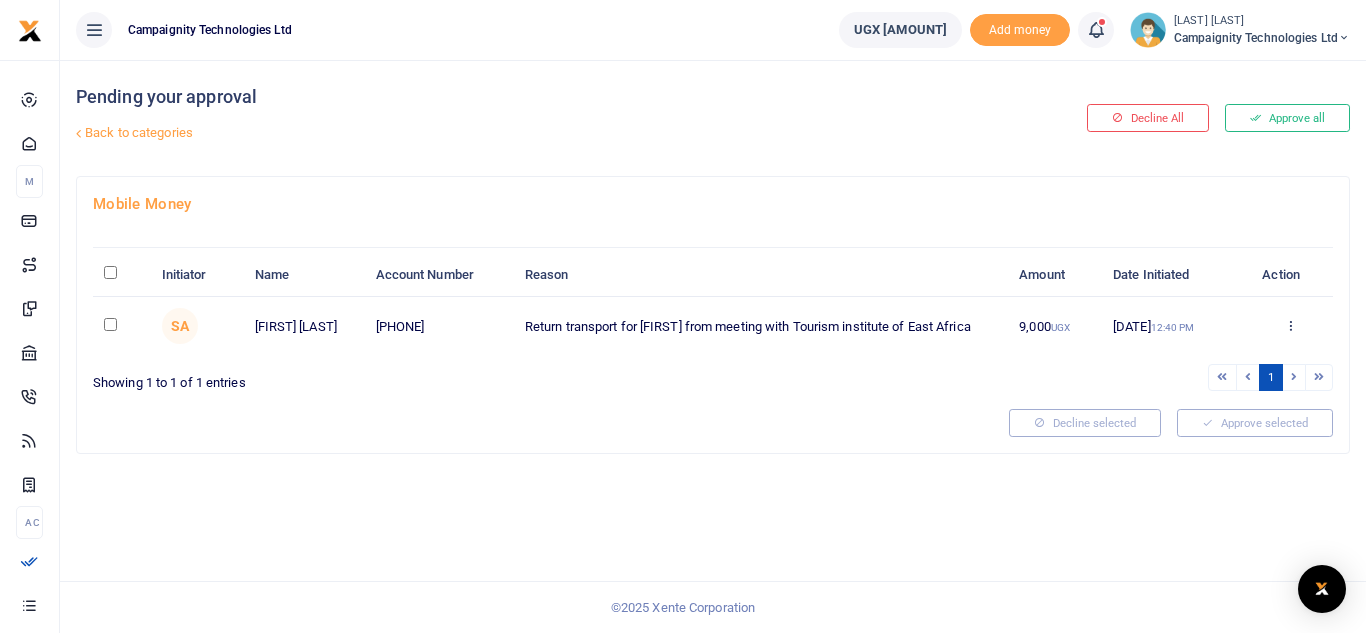 click on "Approve all" at bounding box center (1287, 118) 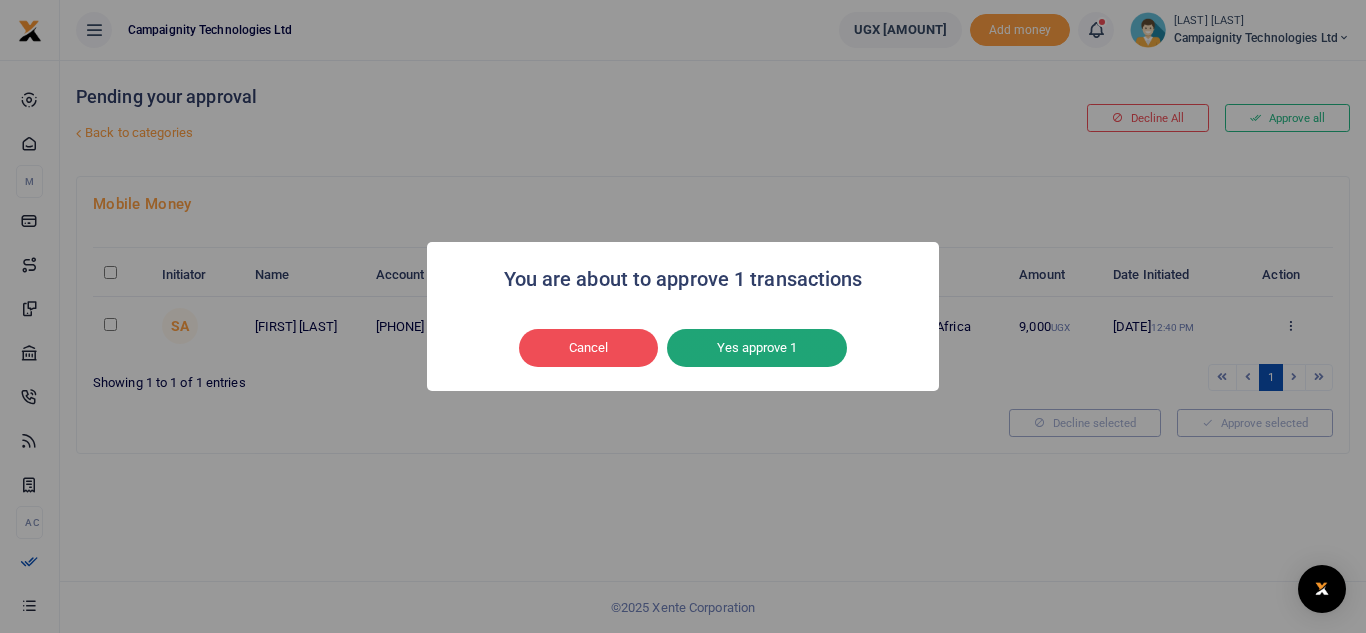 click on "Yes approve 1" at bounding box center (757, 348) 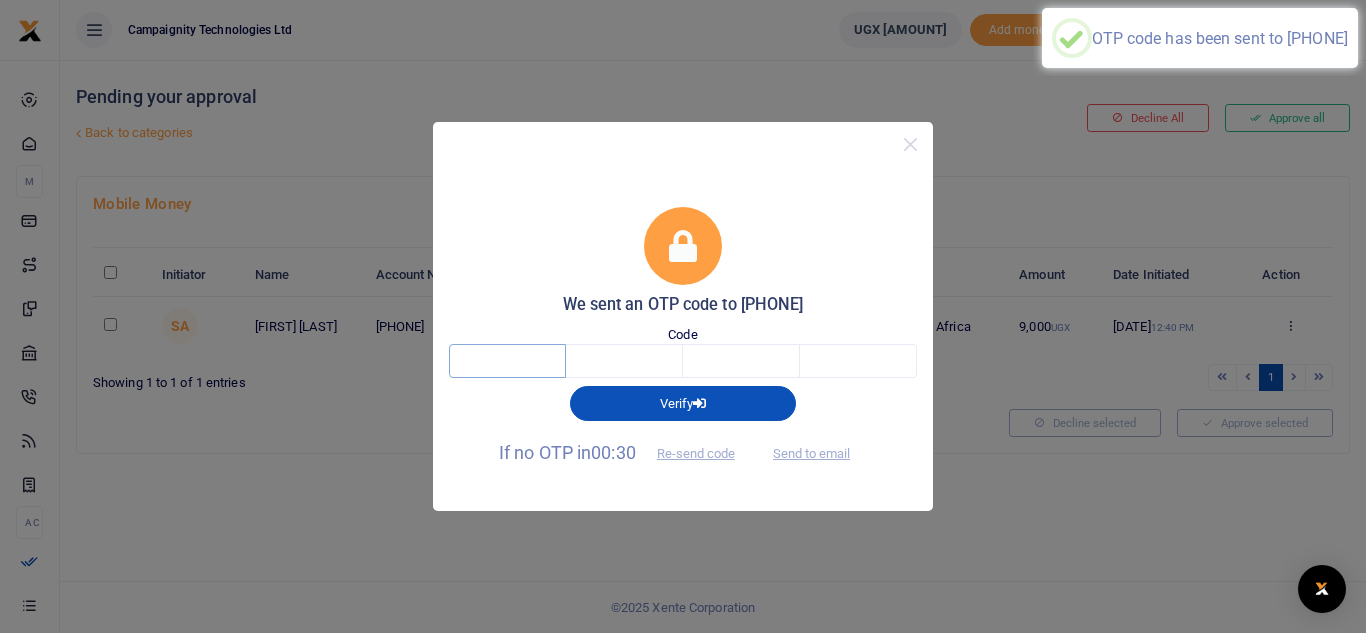 click at bounding box center [507, 361] 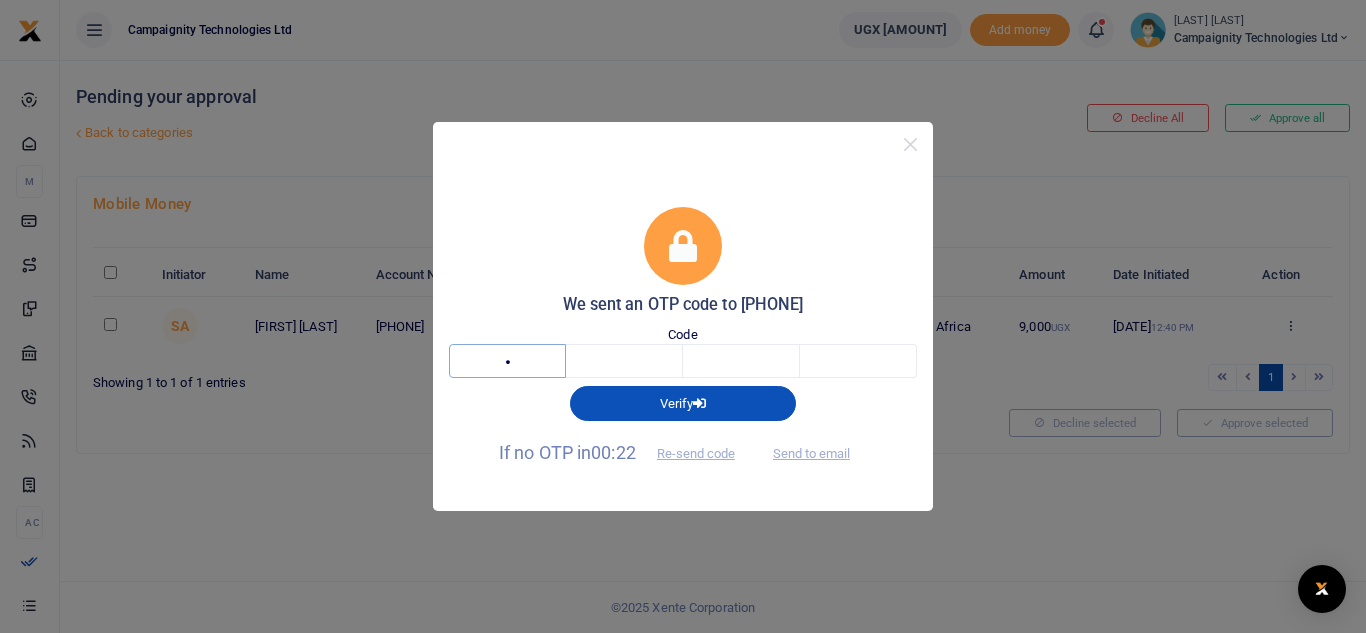 type on "2" 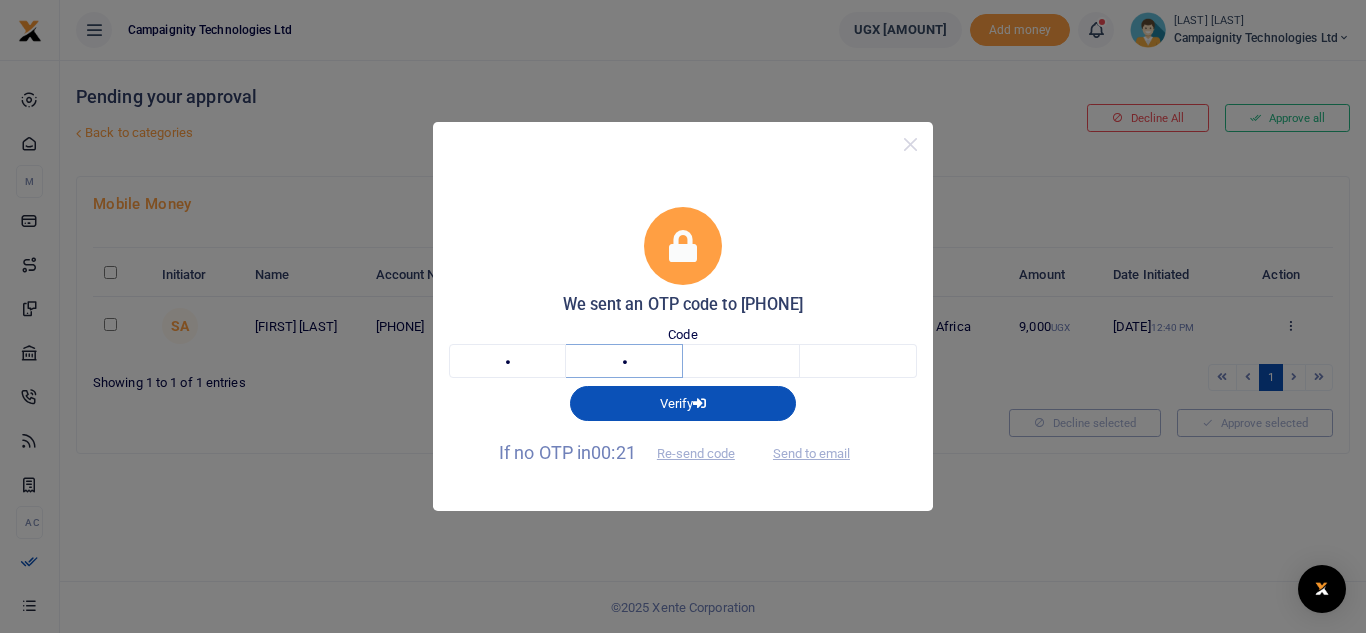type on "3" 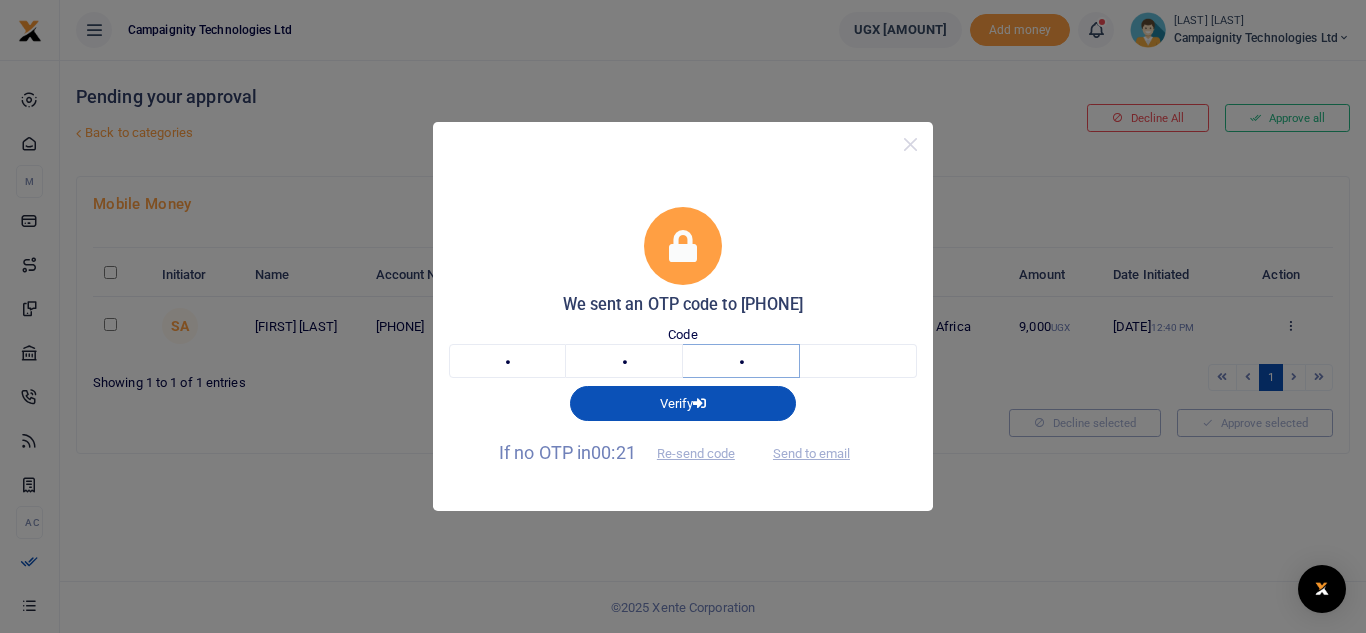 type on "3" 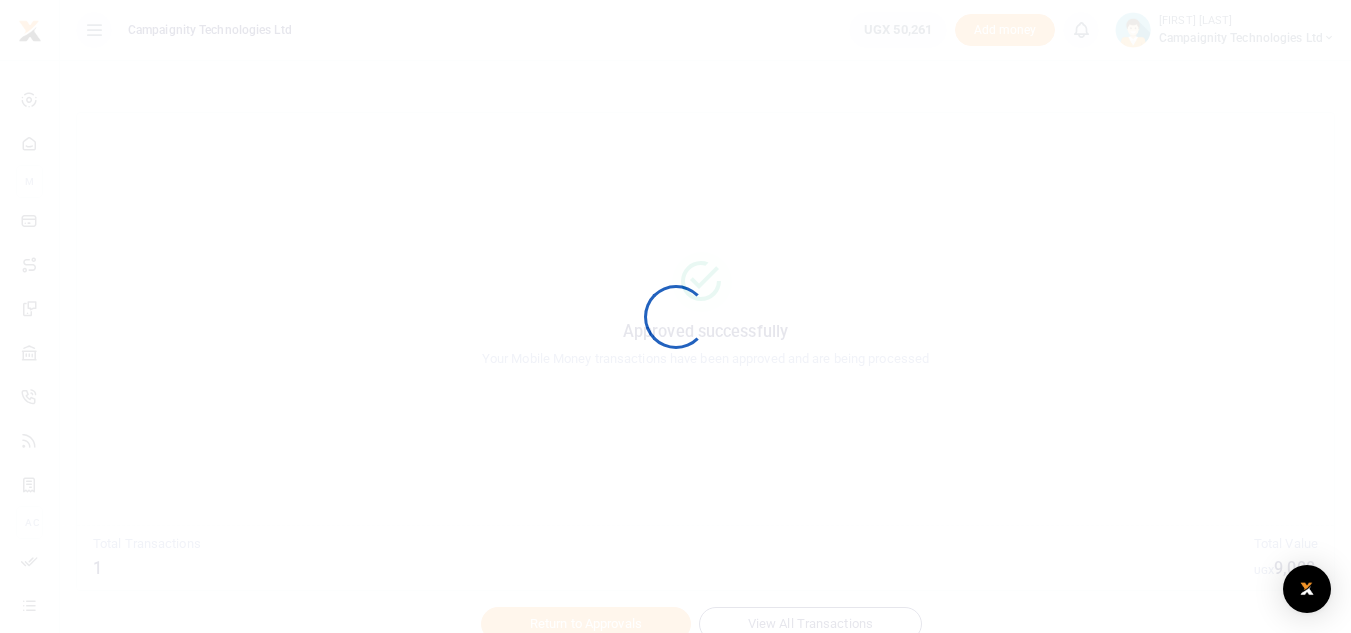 scroll, scrollTop: 0, scrollLeft: 0, axis: both 